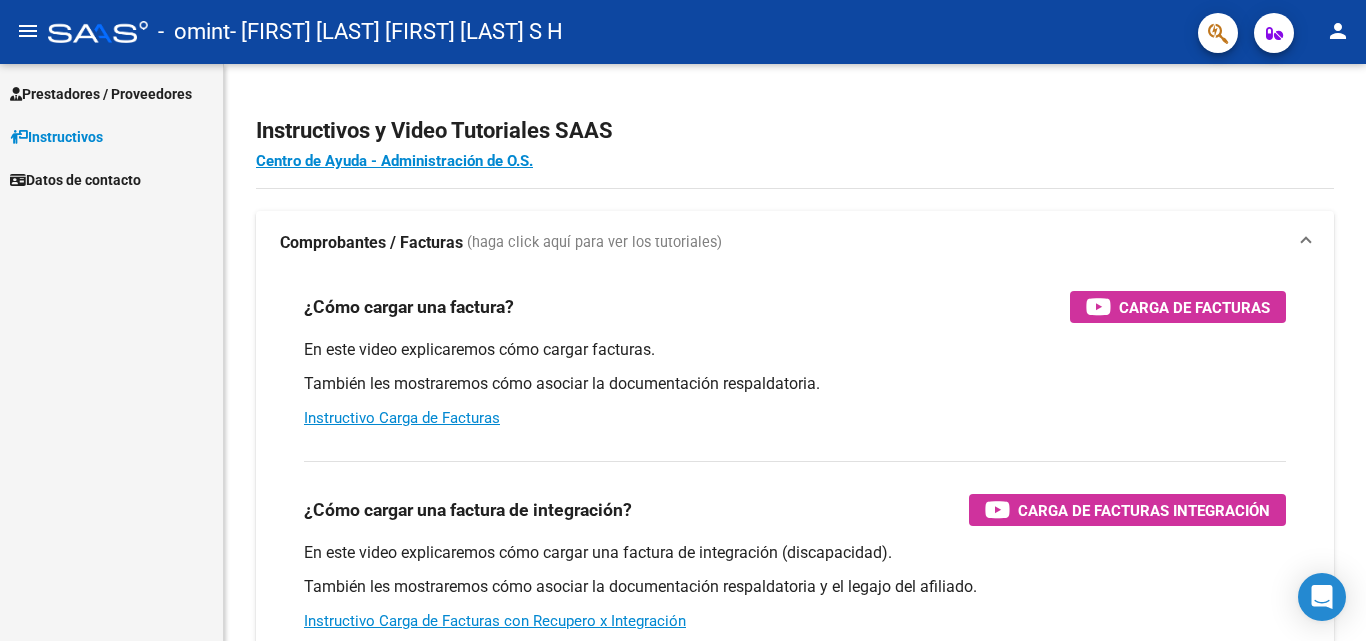 scroll, scrollTop: 0, scrollLeft: 0, axis: both 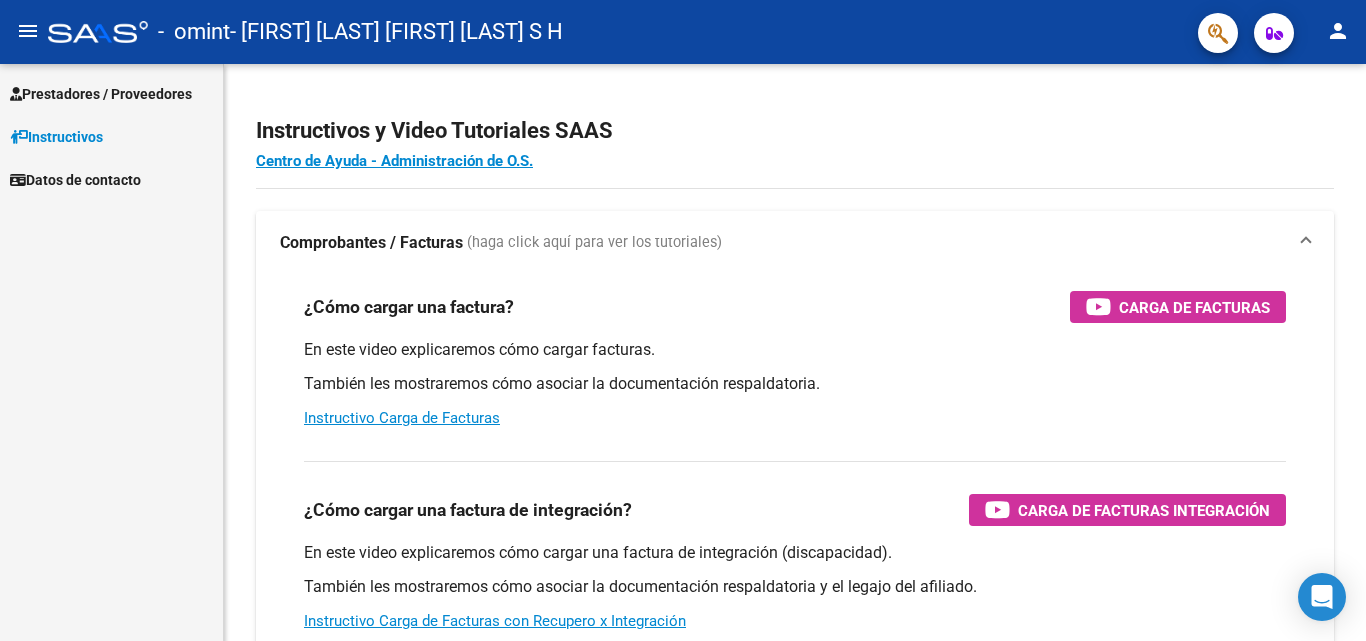 click on "Prestadores / Proveedores" at bounding box center [101, 94] 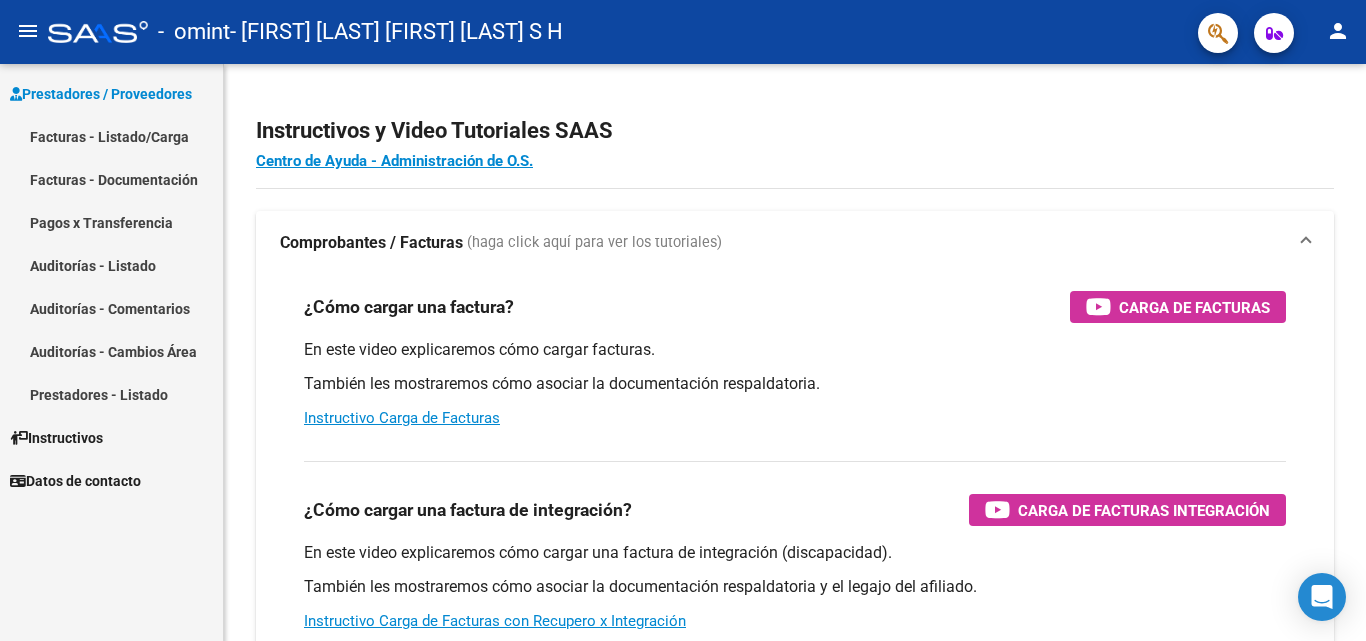 click on "Facturas - Listado/Carga" at bounding box center (111, 136) 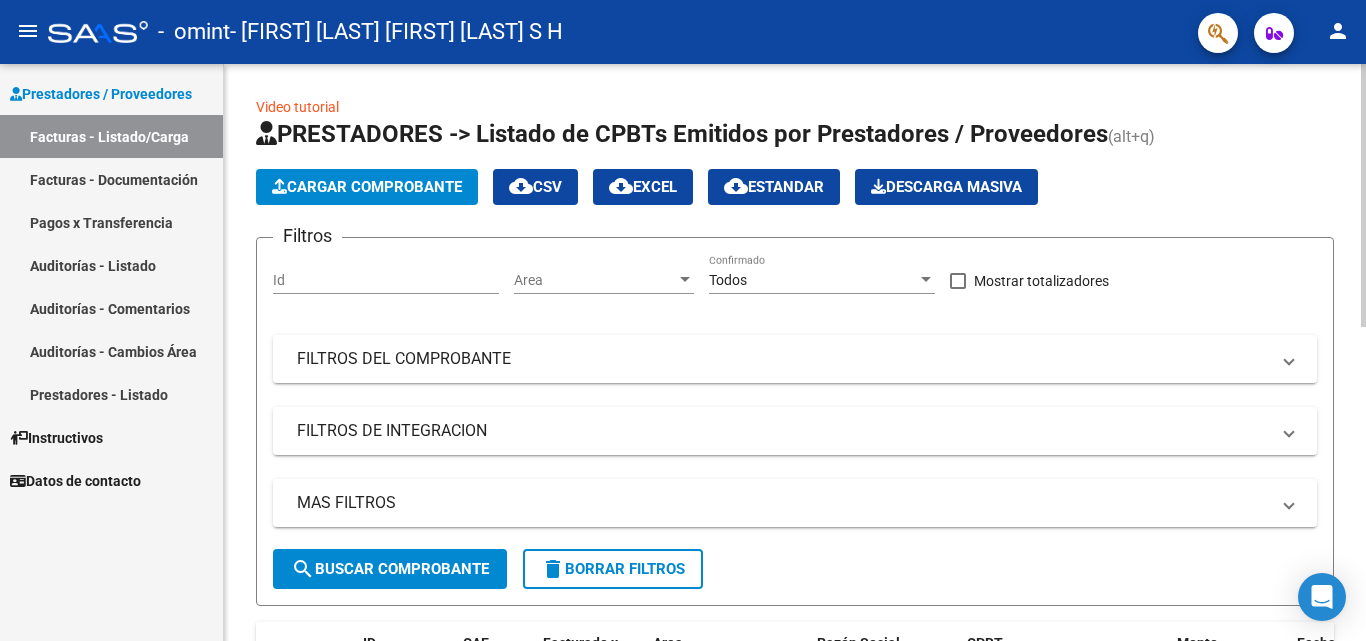 click on "Cargar Comprobante" 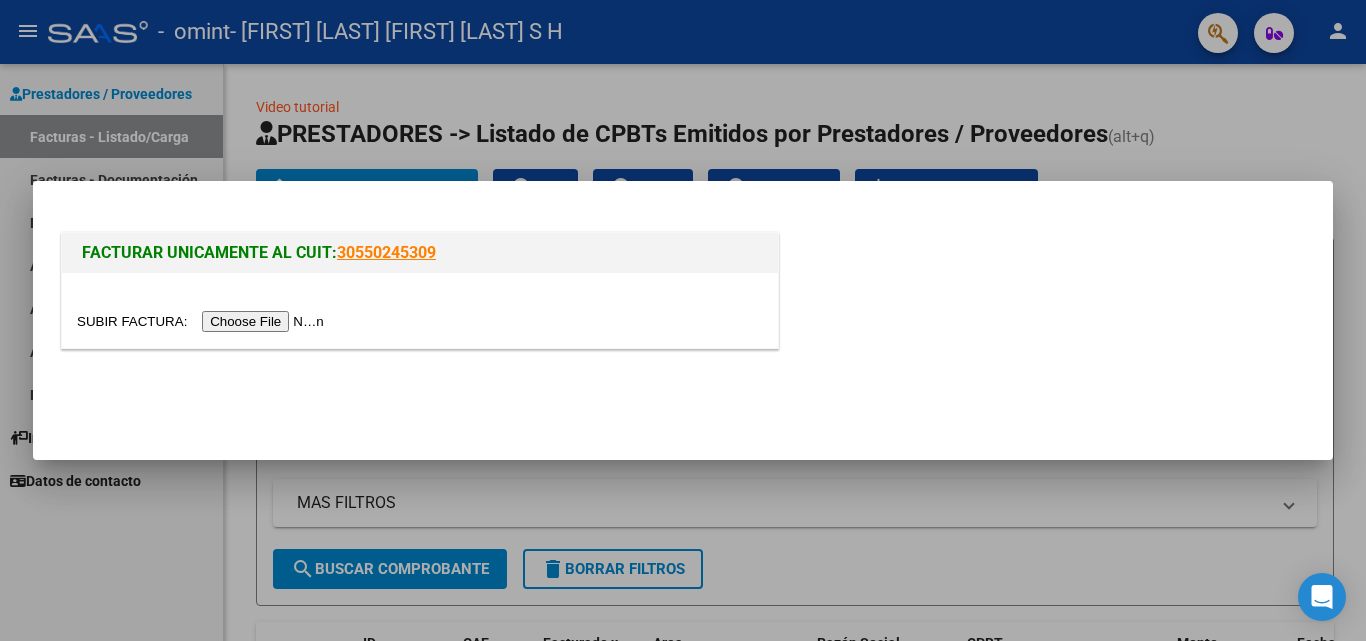 click at bounding box center [203, 321] 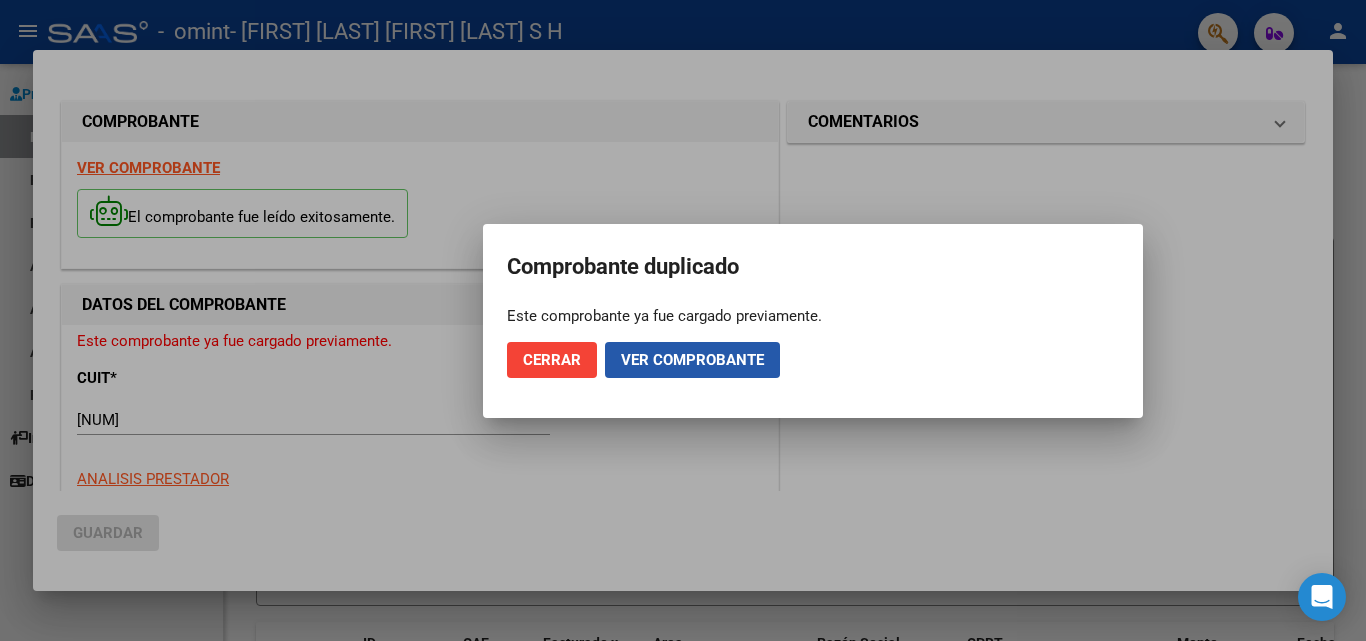 click on "Ver comprobante" 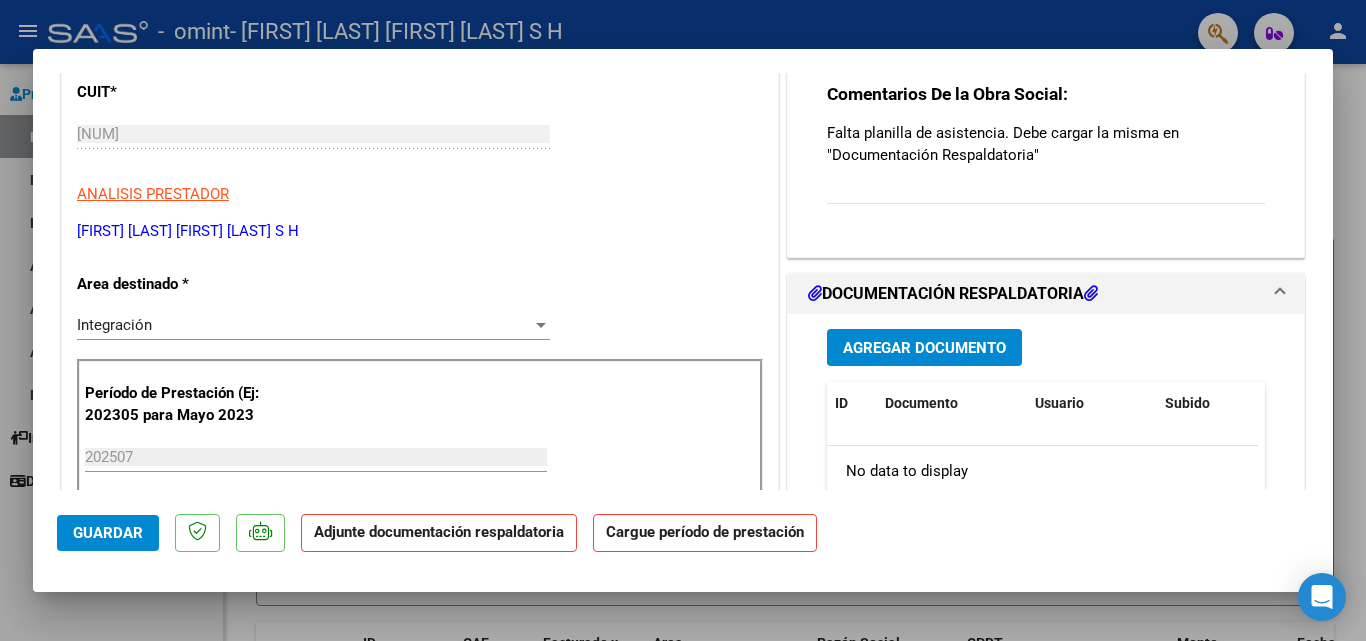 scroll, scrollTop: 0, scrollLeft: 0, axis: both 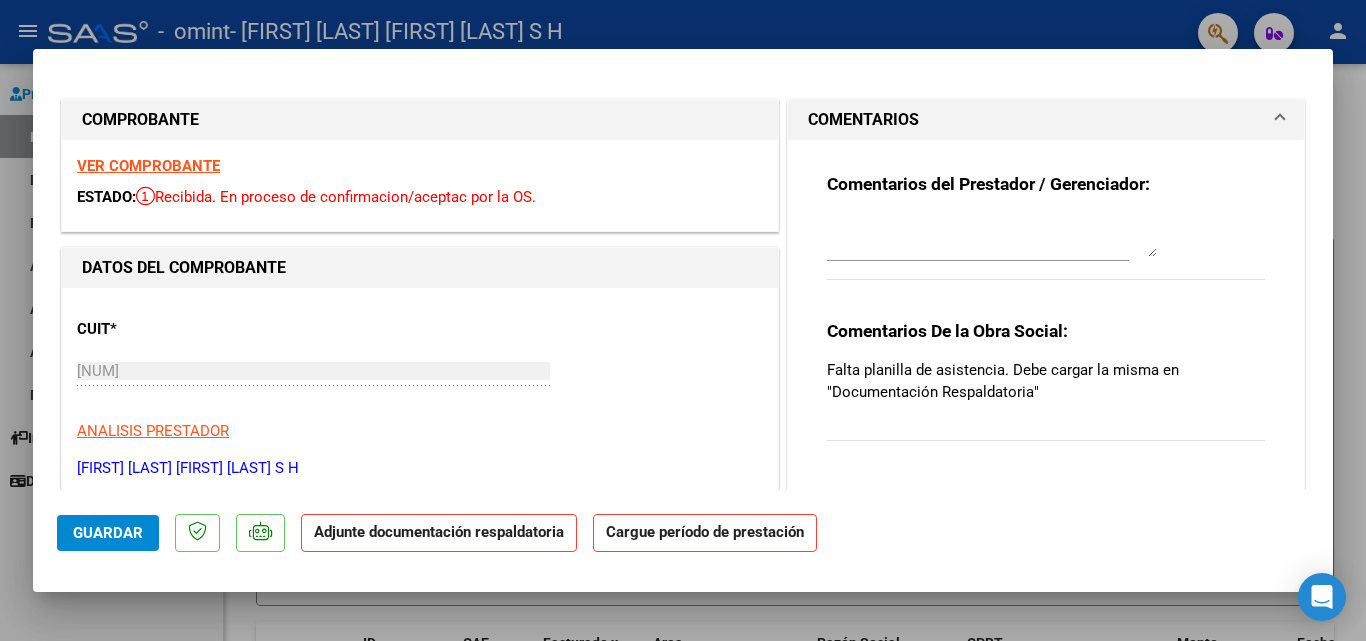 click on "Comentarios del Prestador / Gerenciador:  Comentarios De la Obra Social: Falta planilla de asistencia. Debe cargar la misma en "Documentación Respaldatoria"" at bounding box center (1046, 309) 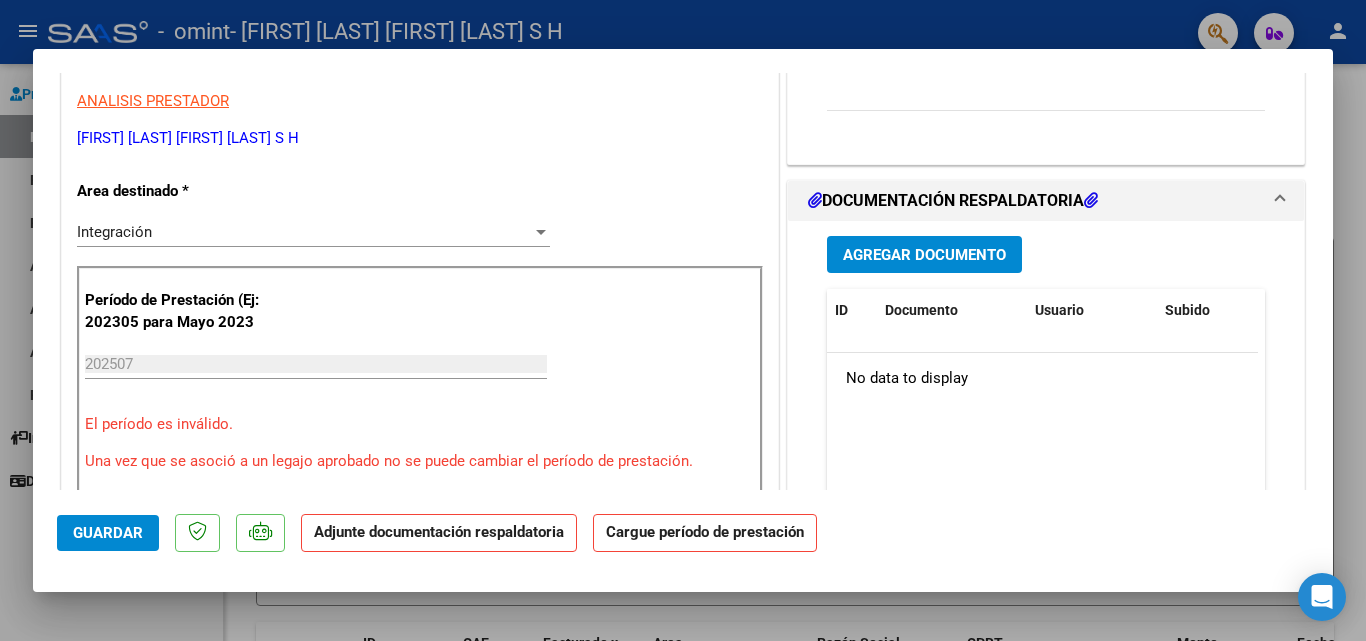 scroll, scrollTop: 400, scrollLeft: 0, axis: vertical 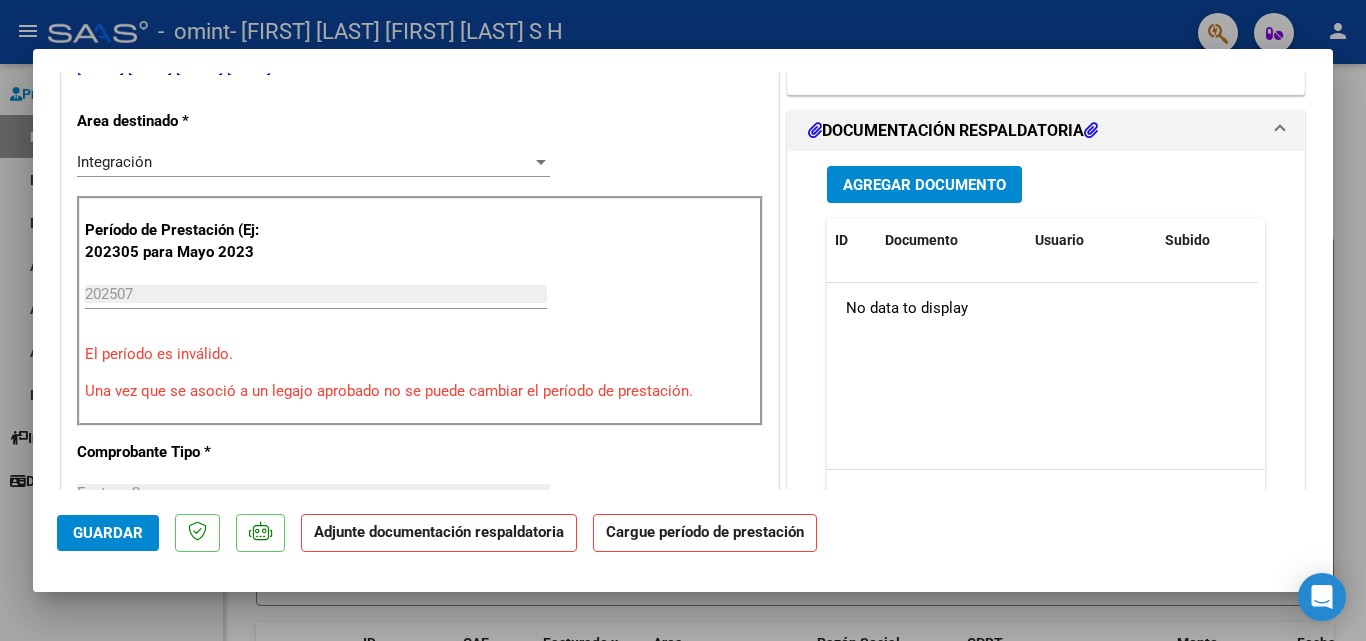 type on "FC [LAST] [LAST]" 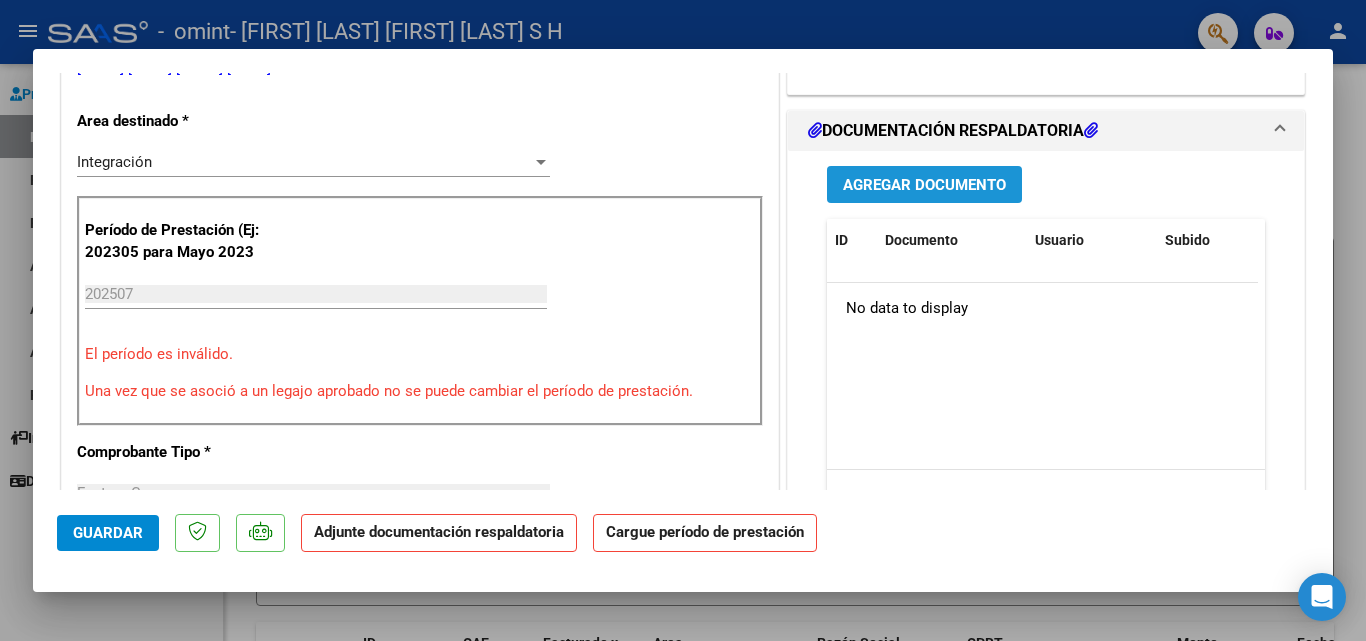 click on "Agregar Documento" at bounding box center [924, 185] 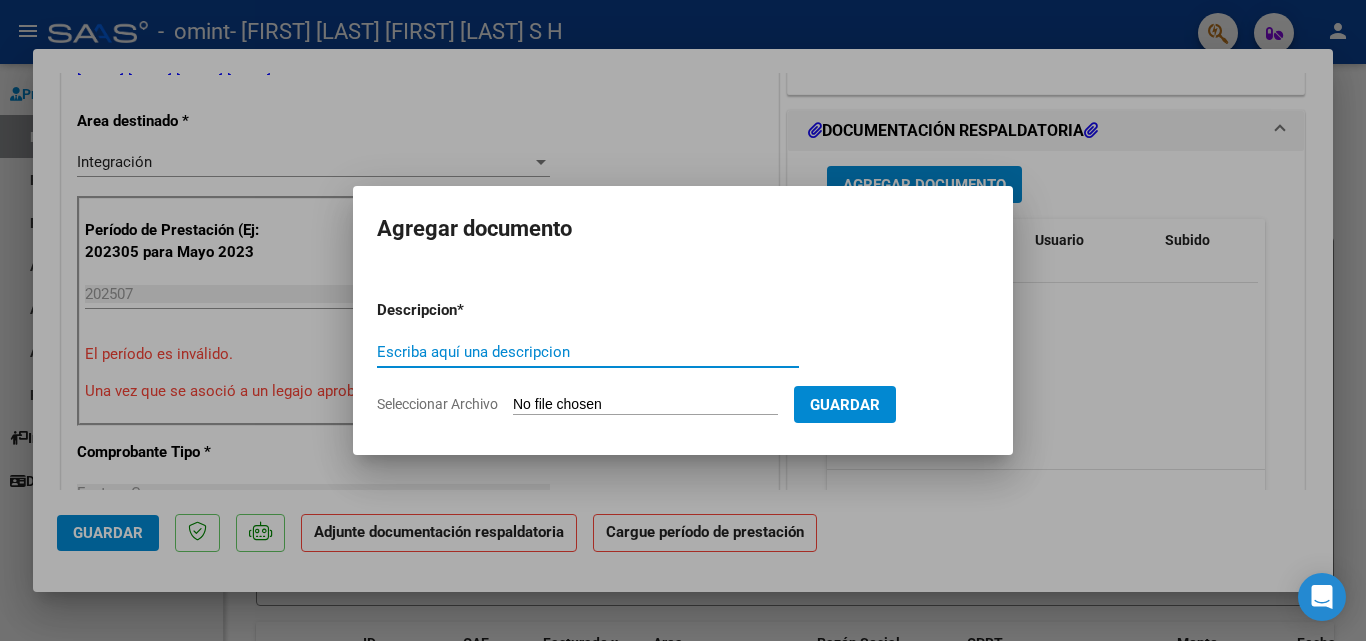 click on "Seleccionar Archivo" at bounding box center (645, 405) 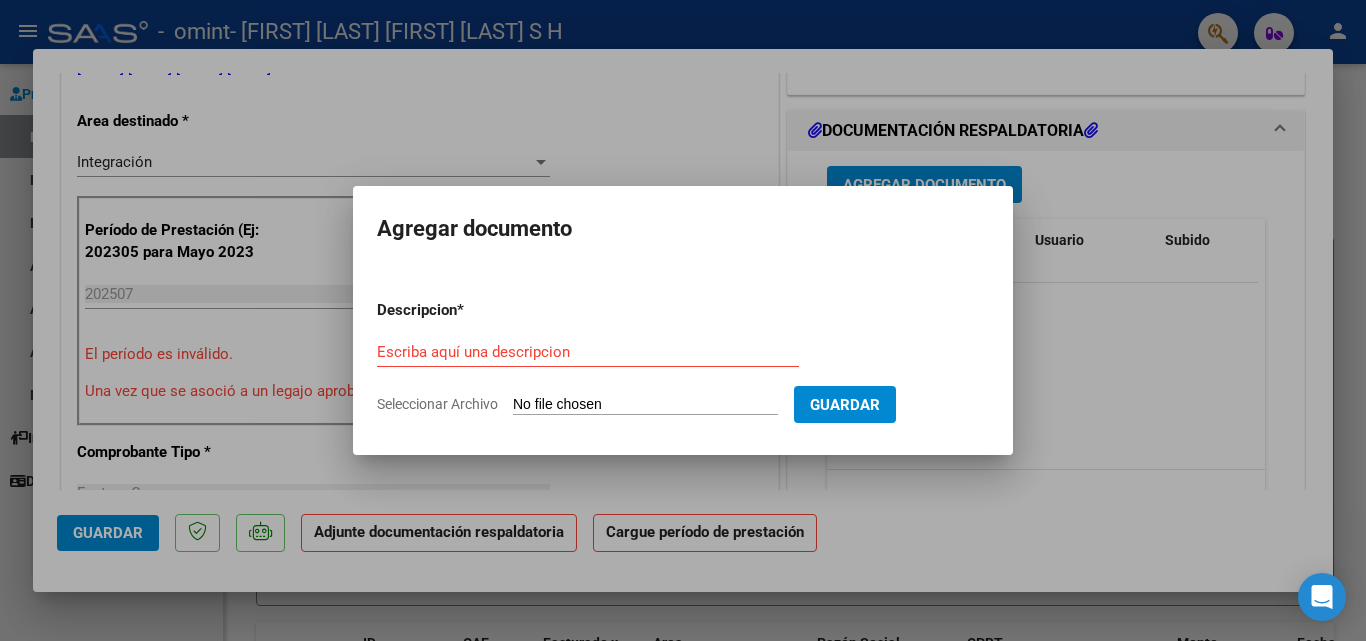 type on "C:\fakepath\[FIRST] [LAST] [FIRST] [YEAR].pdf" 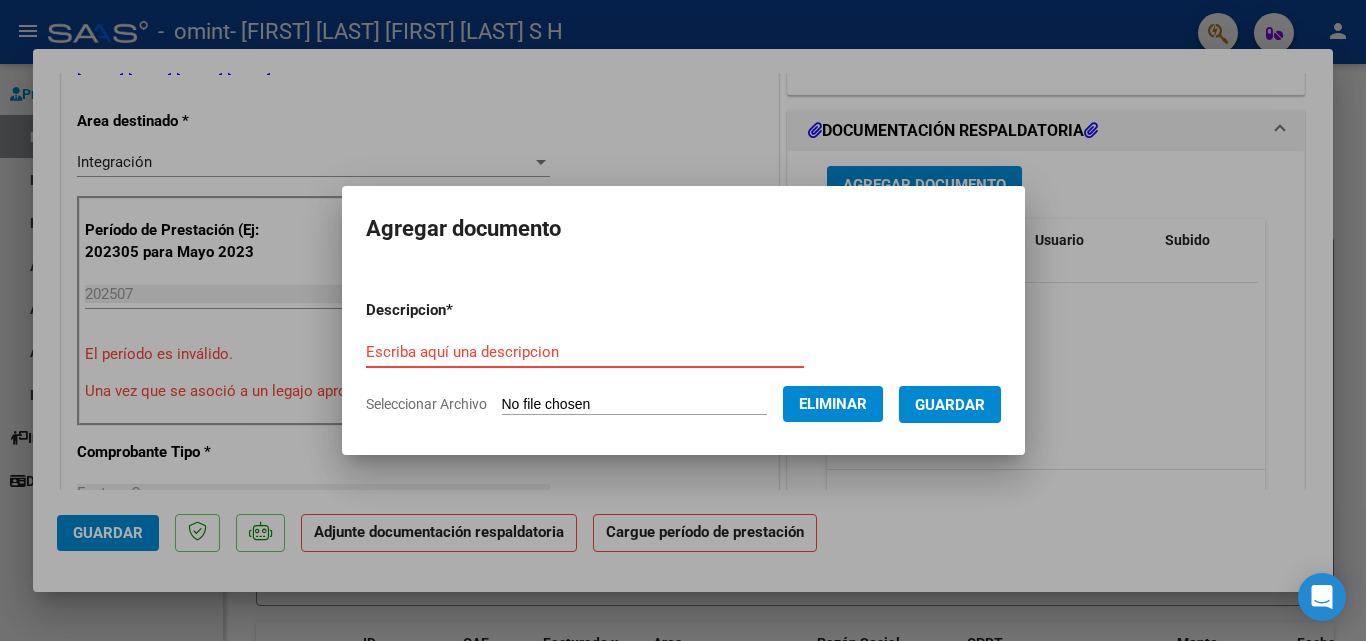 click on "Escriba aquí una descripcion" at bounding box center (585, 352) 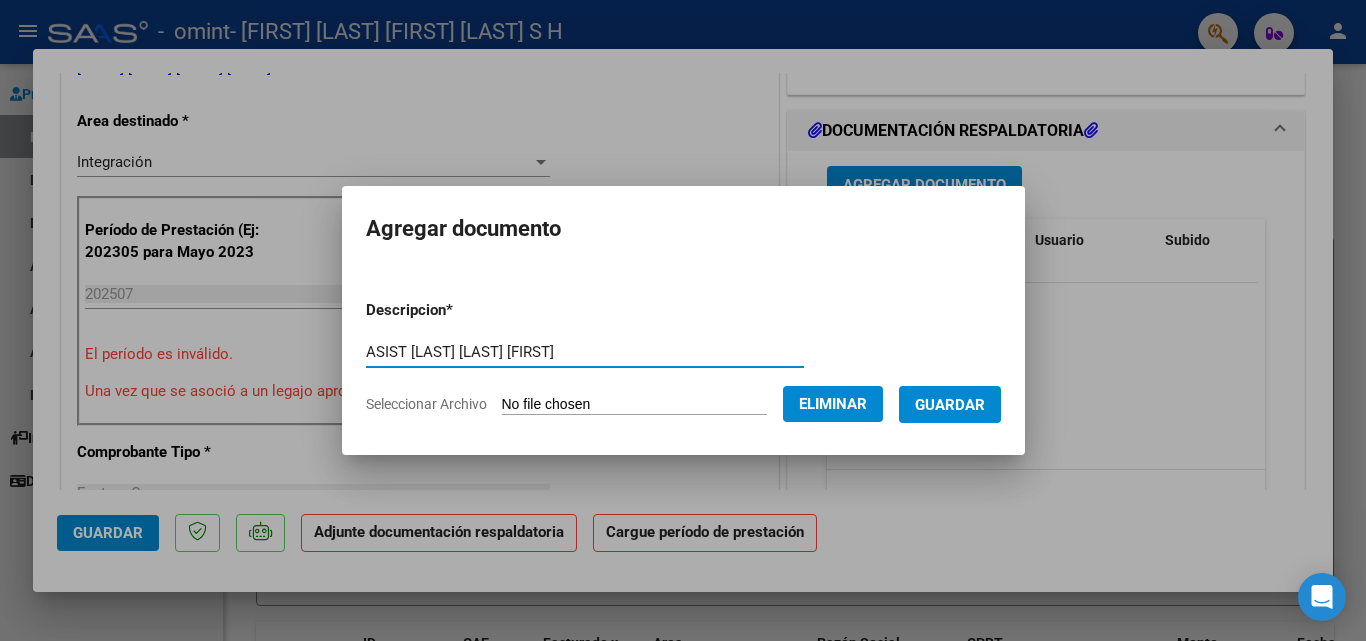type on "ASIST [LAST] [LAST] [FIRST]" 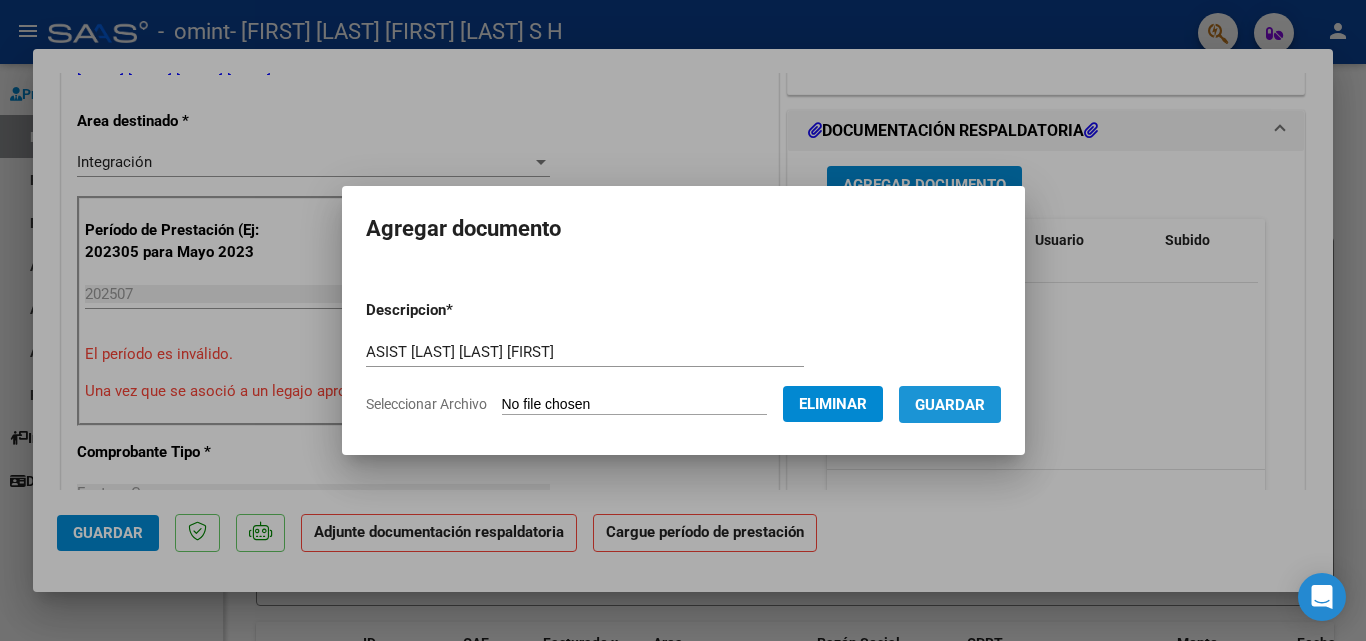 click on "Guardar" at bounding box center [950, 405] 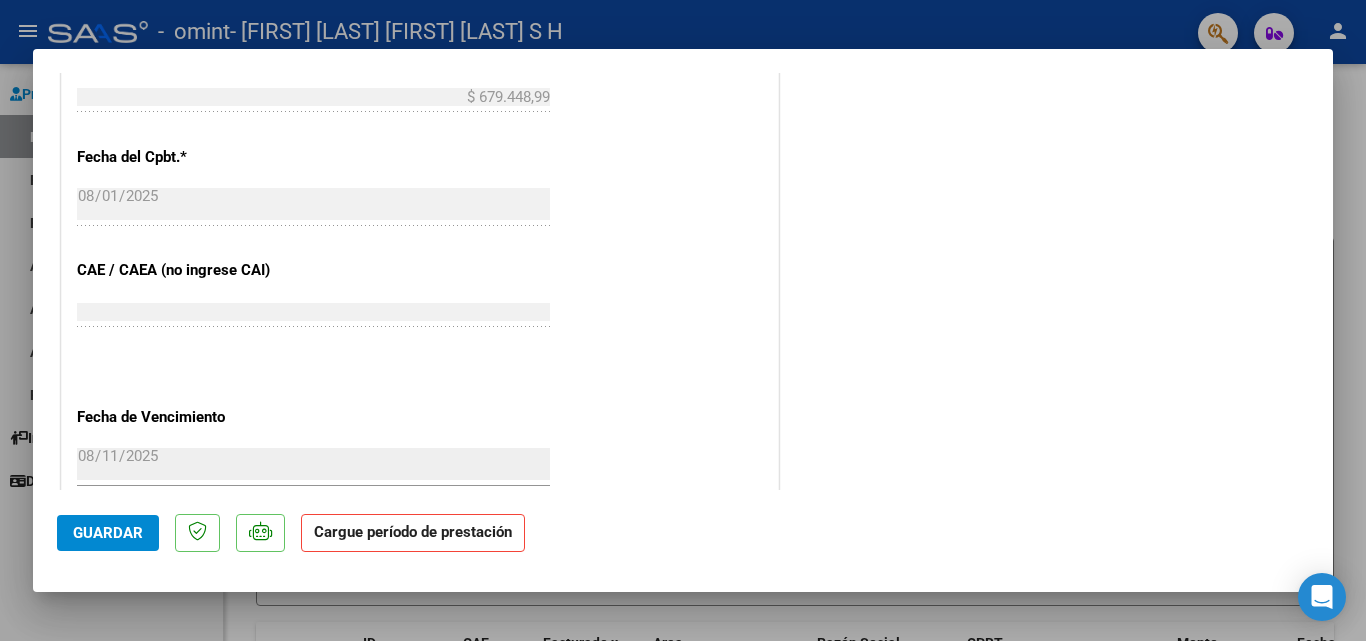 scroll, scrollTop: 1337, scrollLeft: 0, axis: vertical 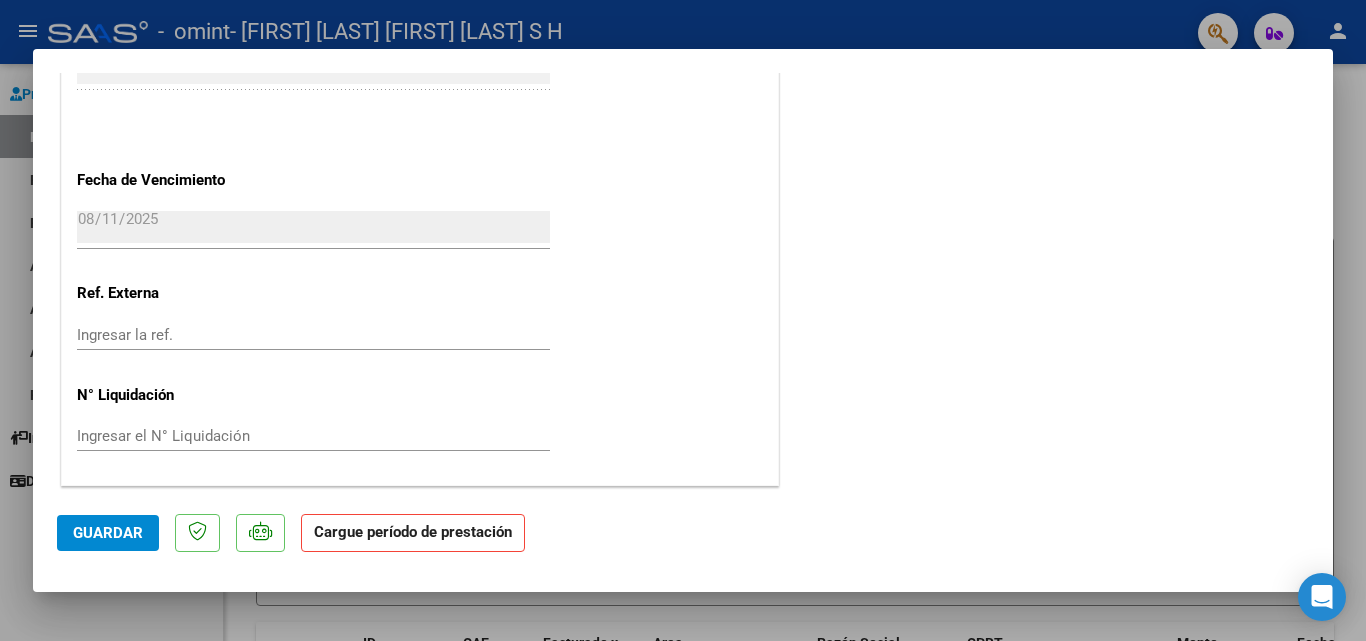 click on "Guardar" 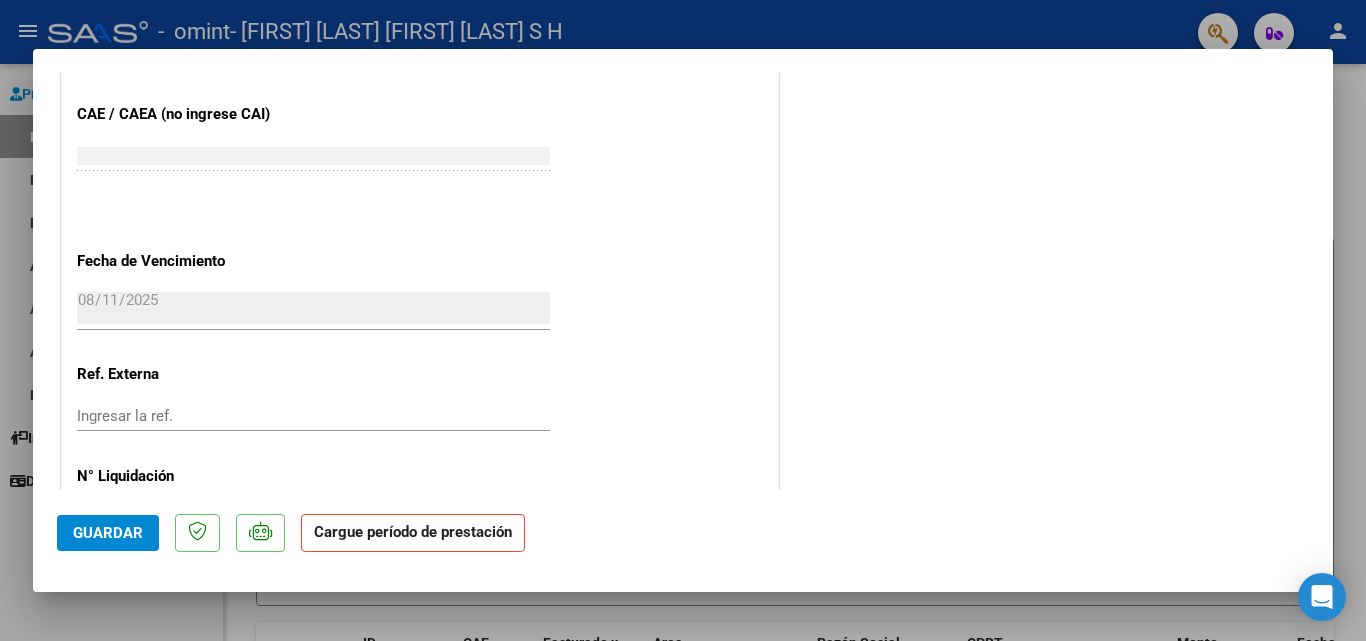 scroll, scrollTop: 1337, scrollLeft: 0, axis: vertical 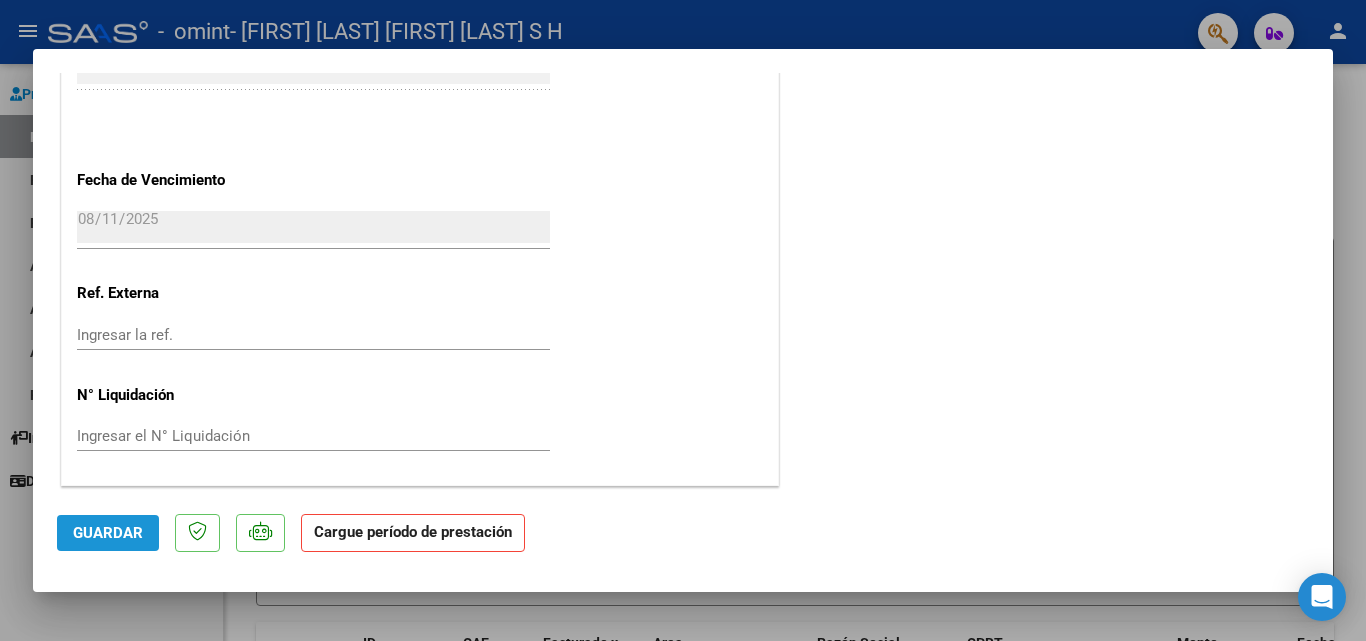 click on "Guardar" 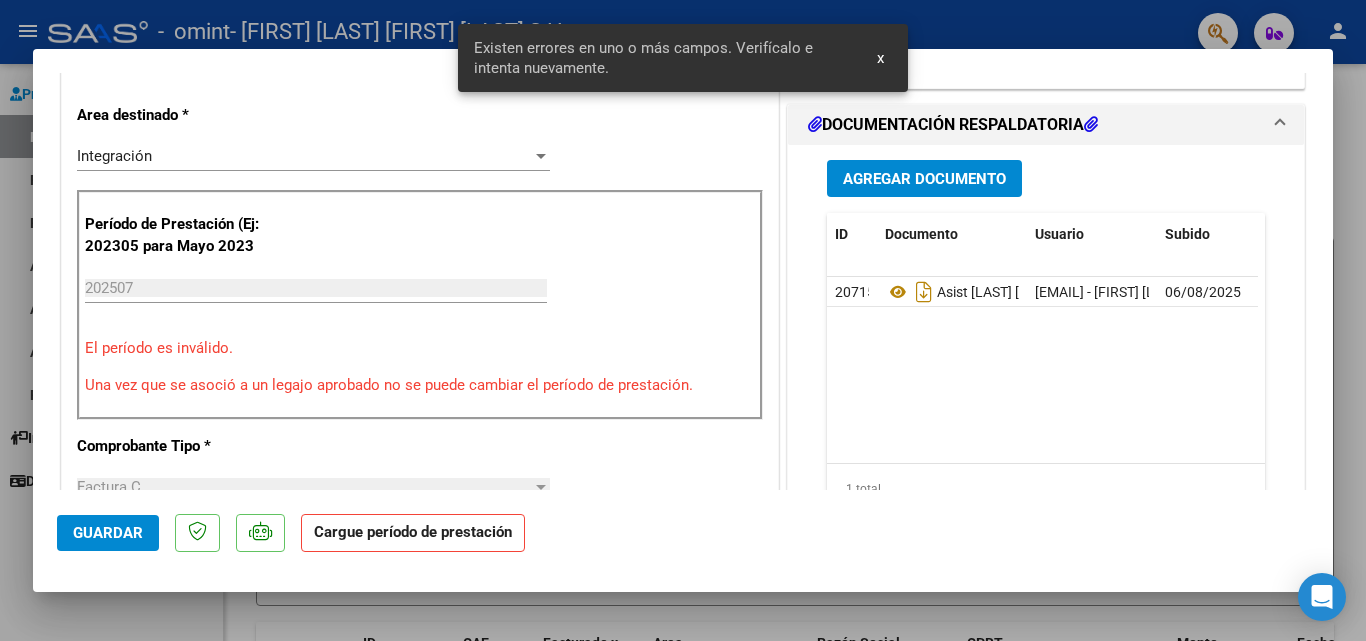 scroll, scrollTop: 392, scrollLeft: 0, axis: vertical 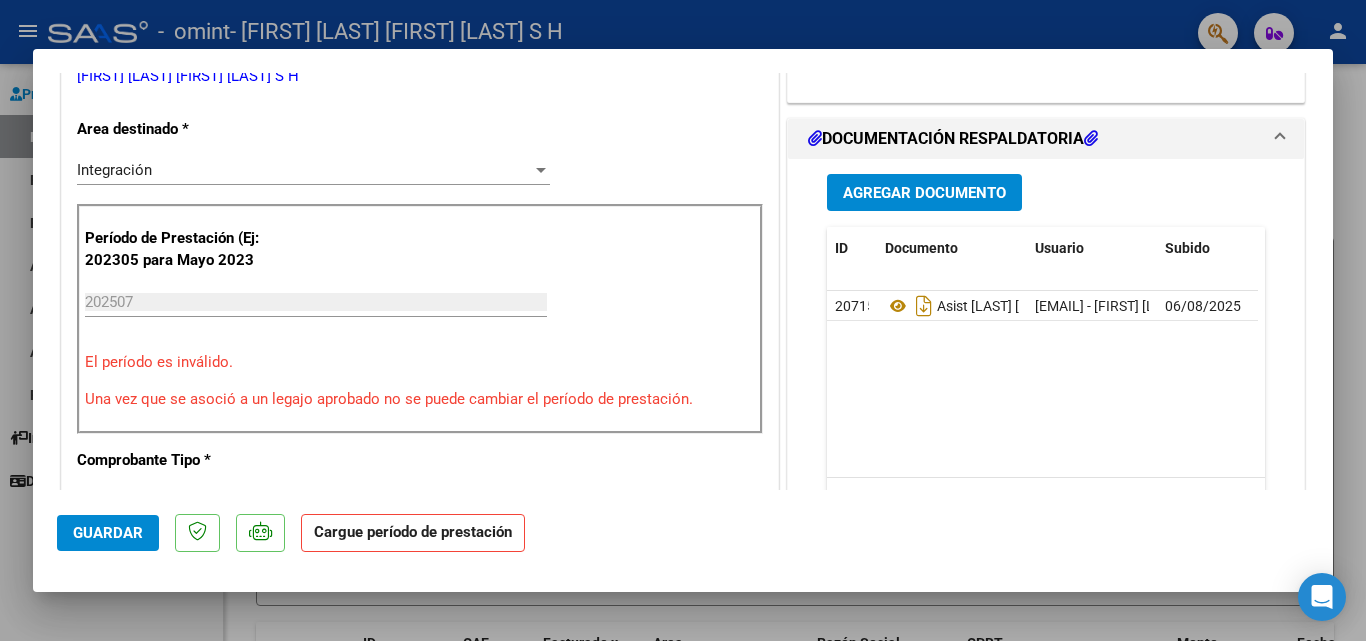 click at bounding box center [683, 320] 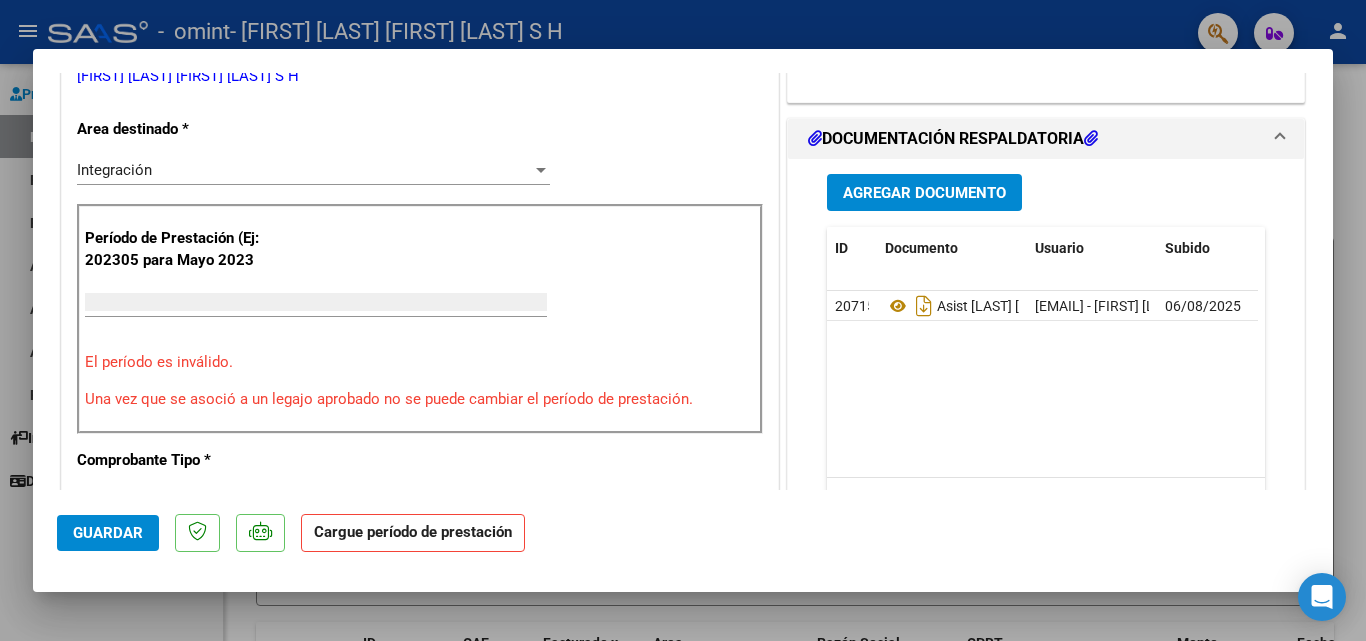 type on "$ 0,00" 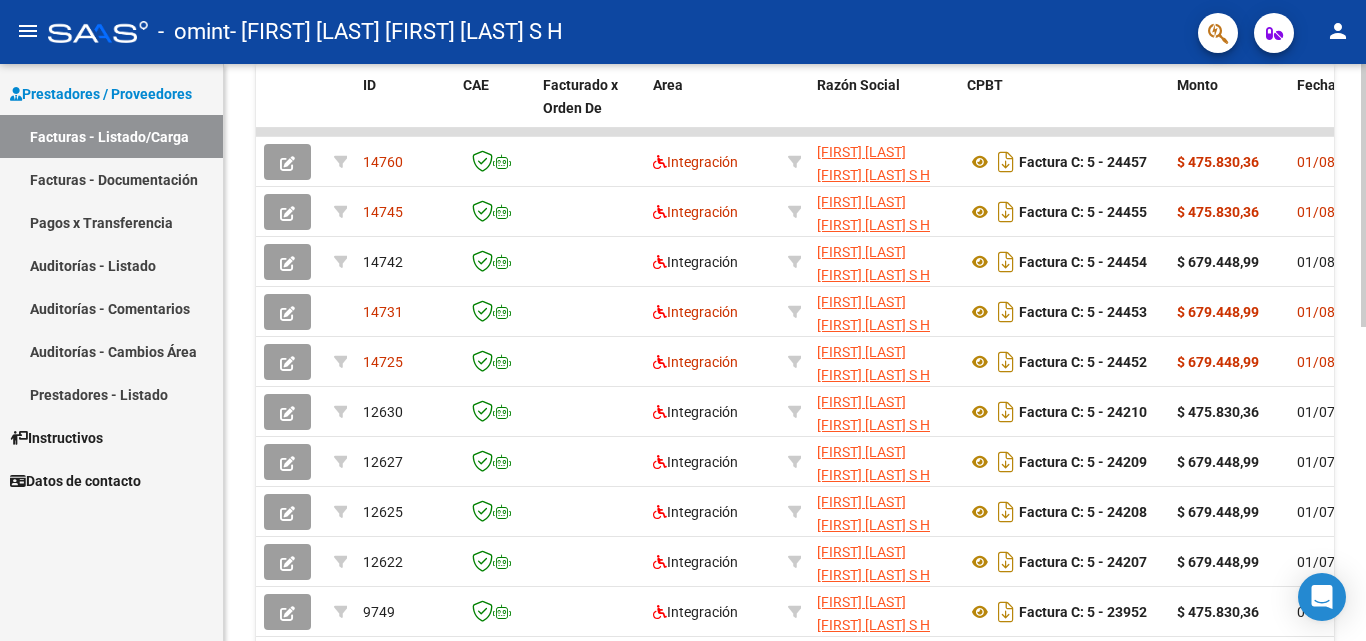 scroll, scrollTop: 600, scrollLeft: 0, axis: vertical 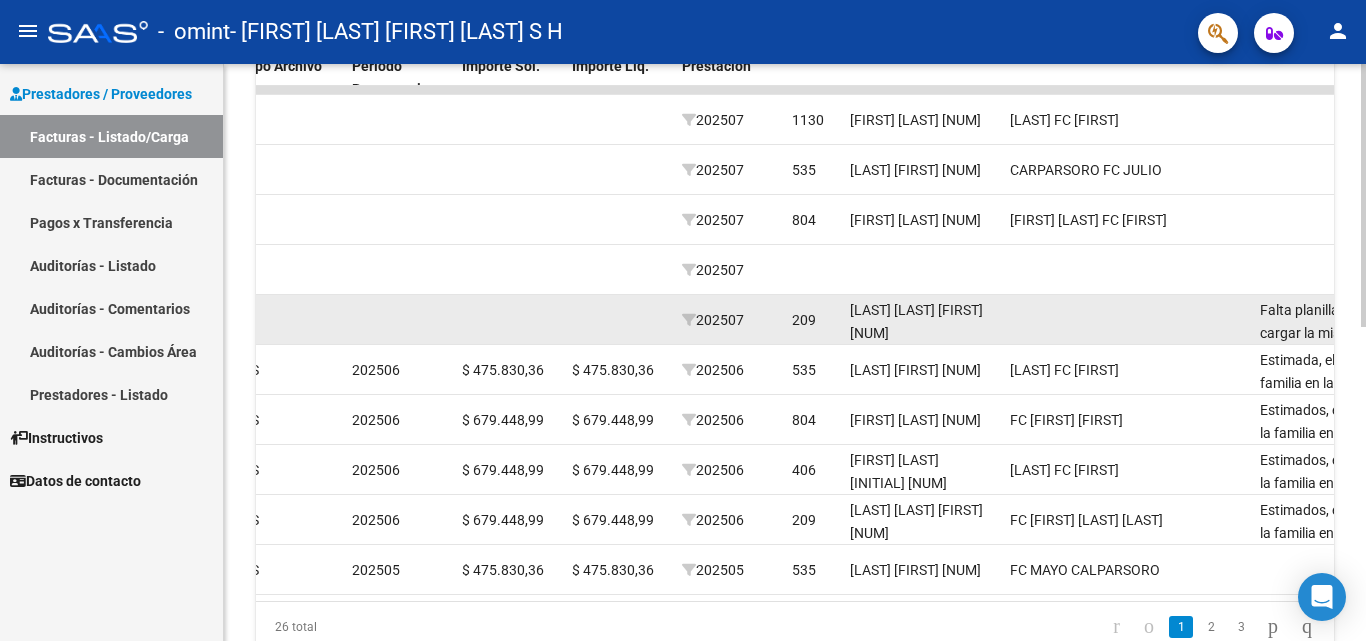 click 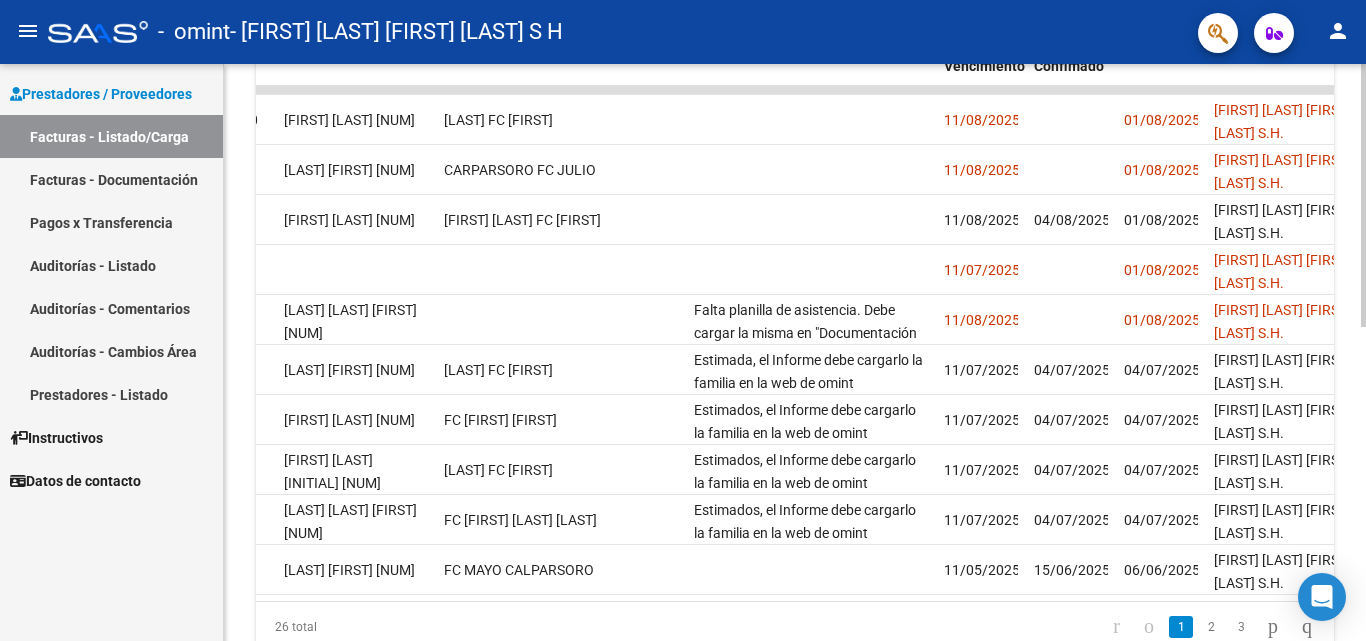 scroll, scrollTop: 0, scrollLeft: 2883, axis: horizontal 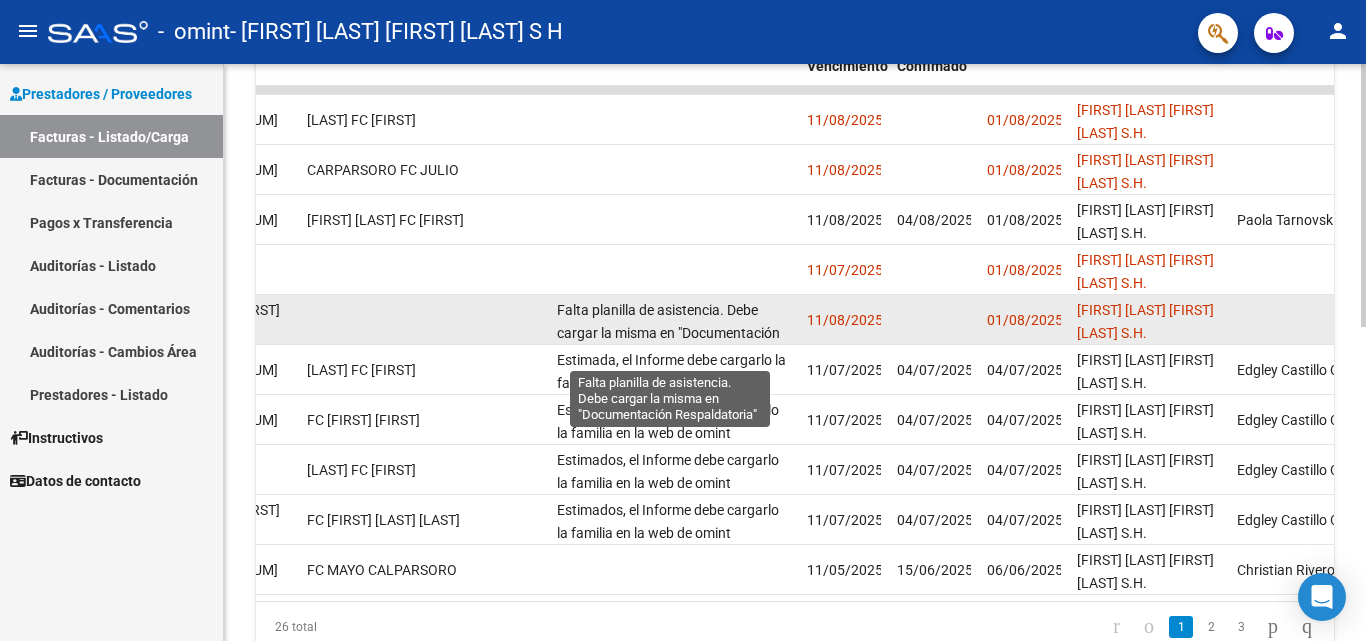 click on "Falta planilla de asistencia. Debe cargar la misma en "Documentación Respaldatoria"" 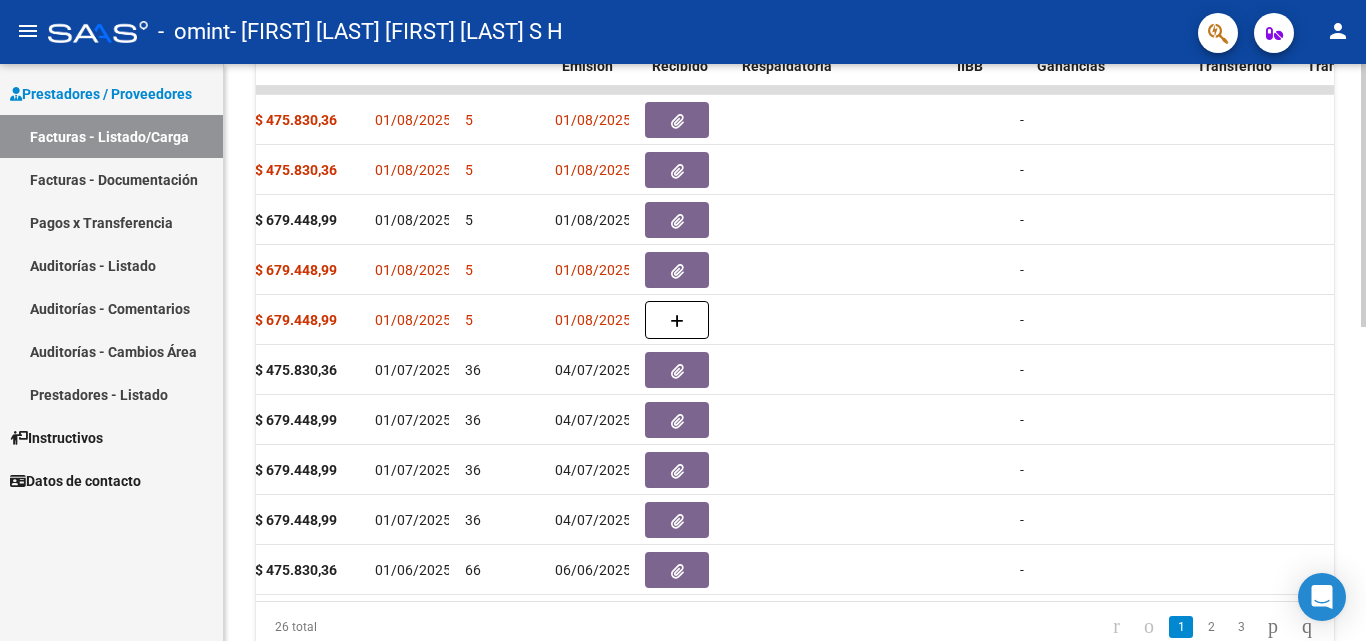 scroll, scrollTop: 0, scrollLeft: 801, axis: horizontal 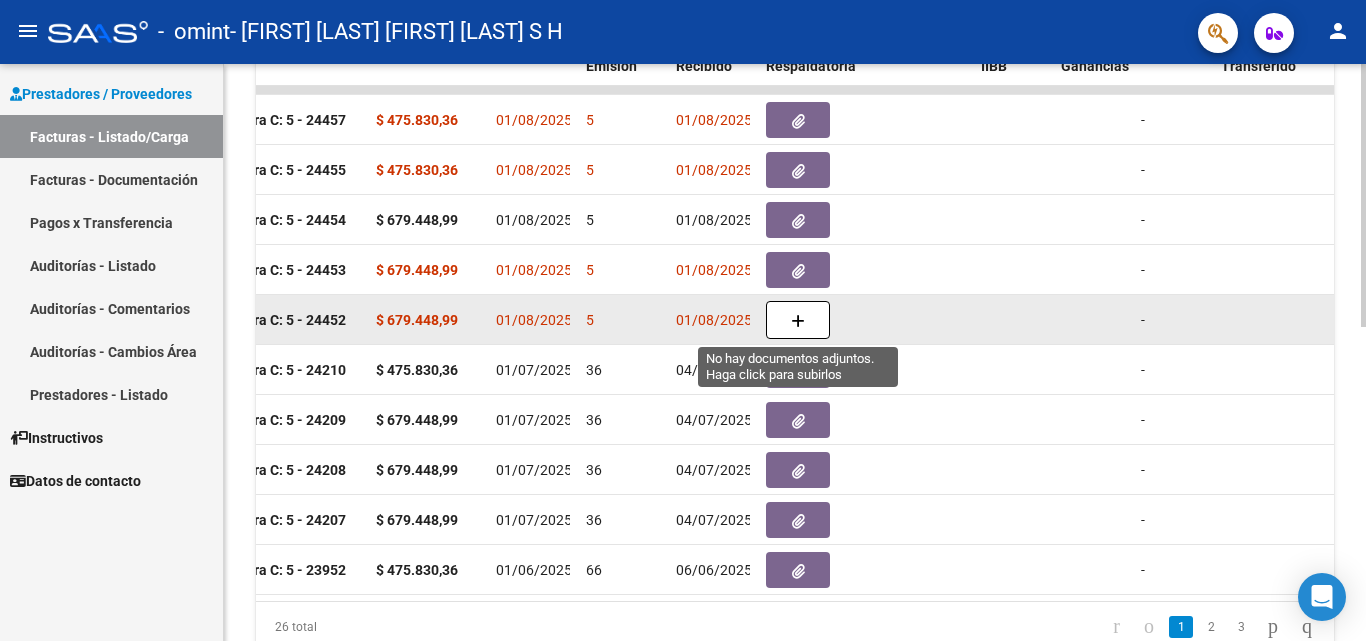click 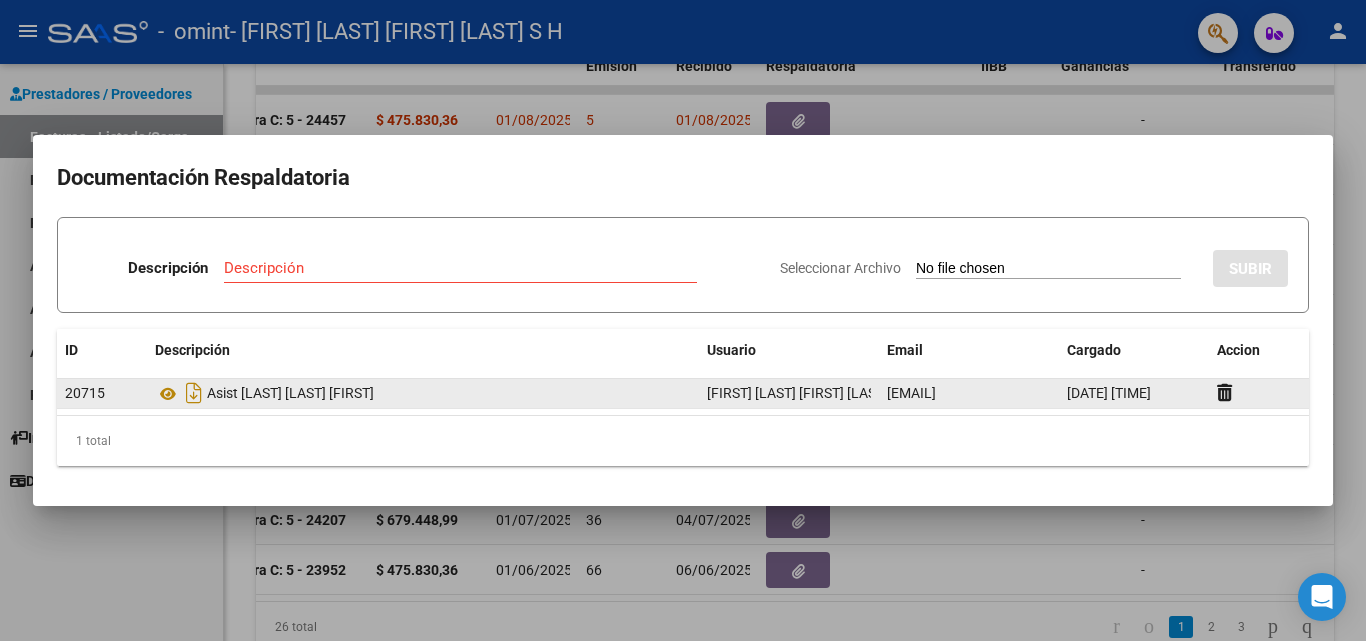 click on "Asist [LAST] [LAST] [FIRST]" 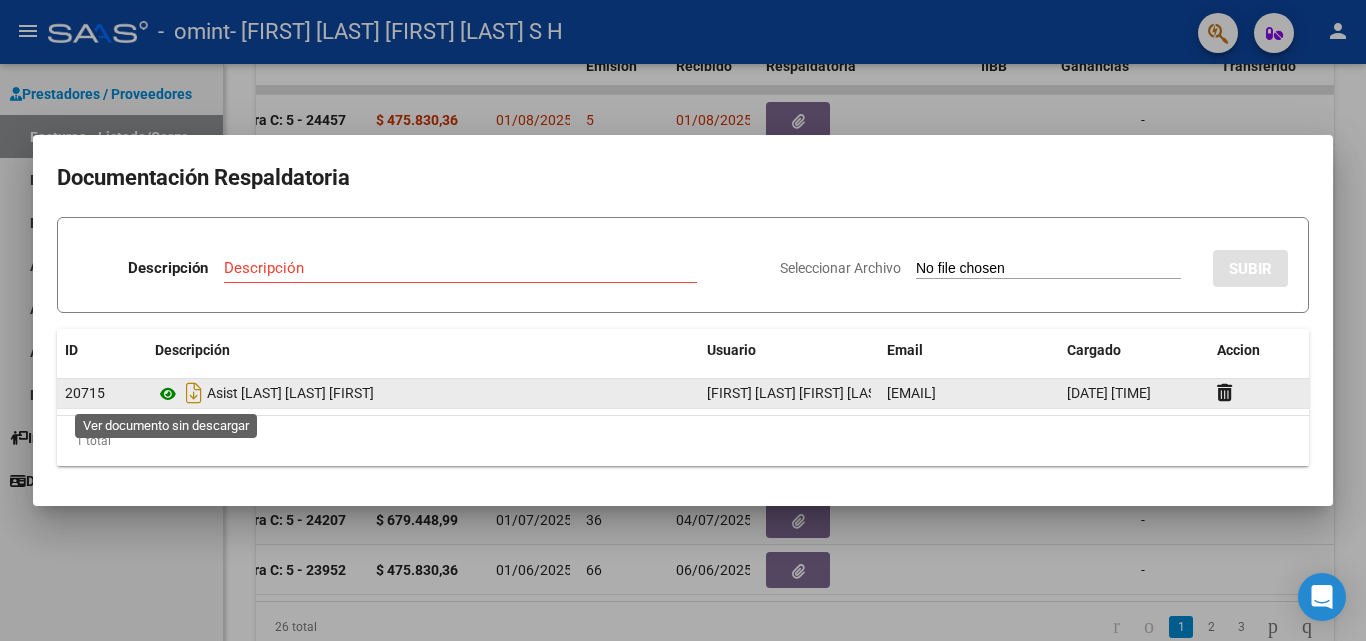 click 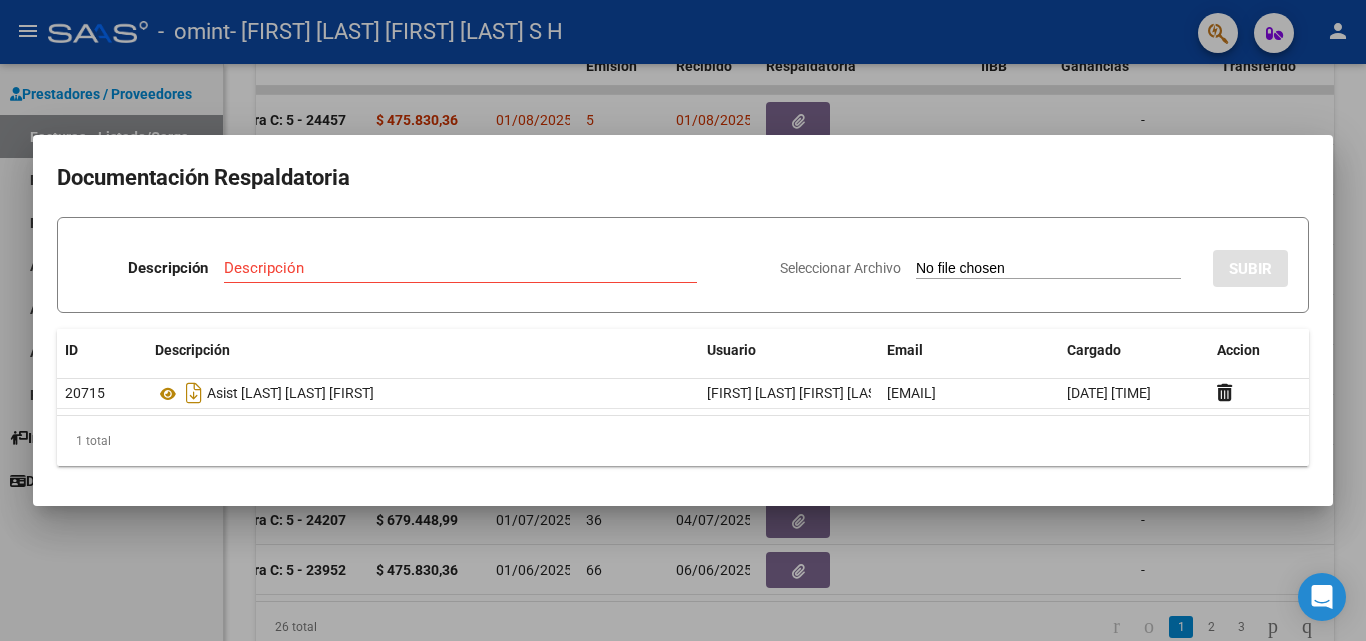 click at bounding box center [683, 320] 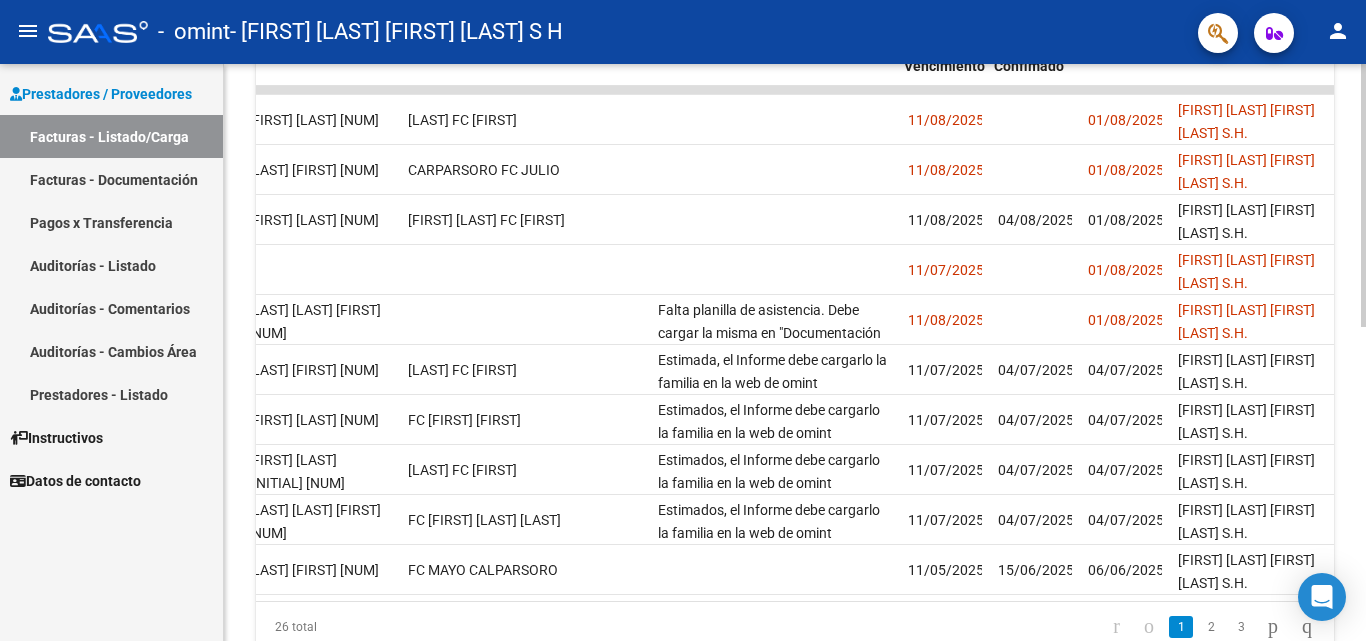 scroll, scrollTop: 0, scrollLeft: 2786, axis: horizontal 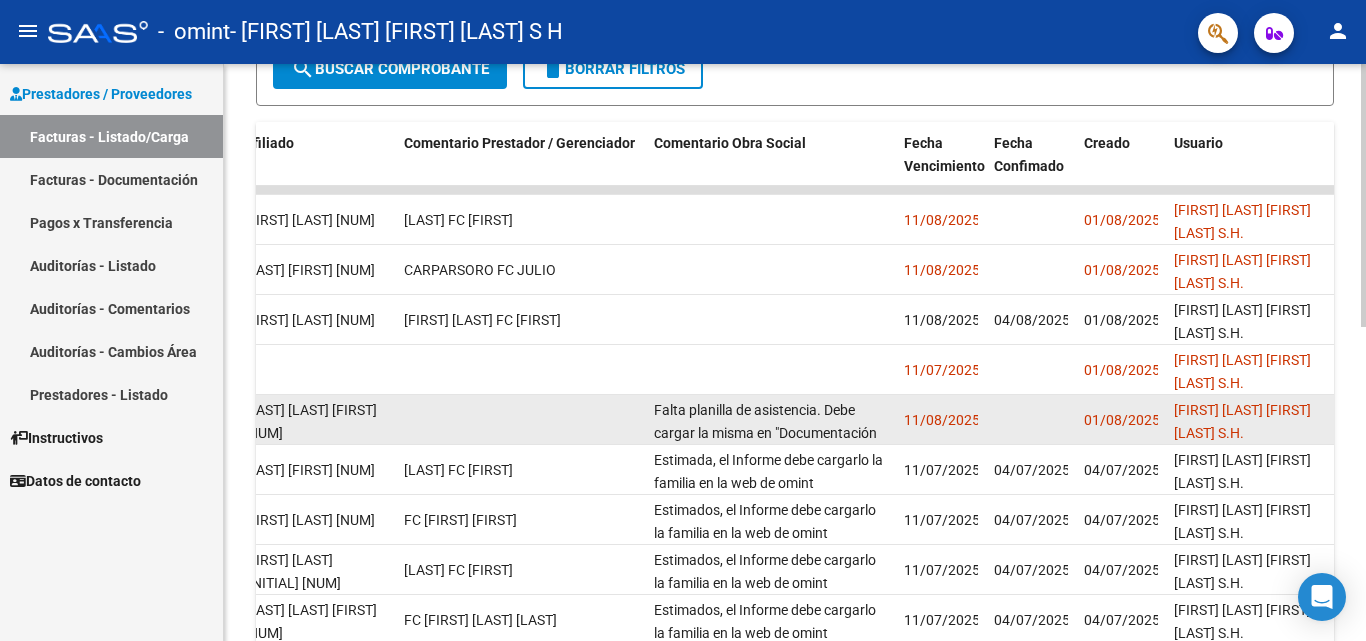 click on "11/08/2025" 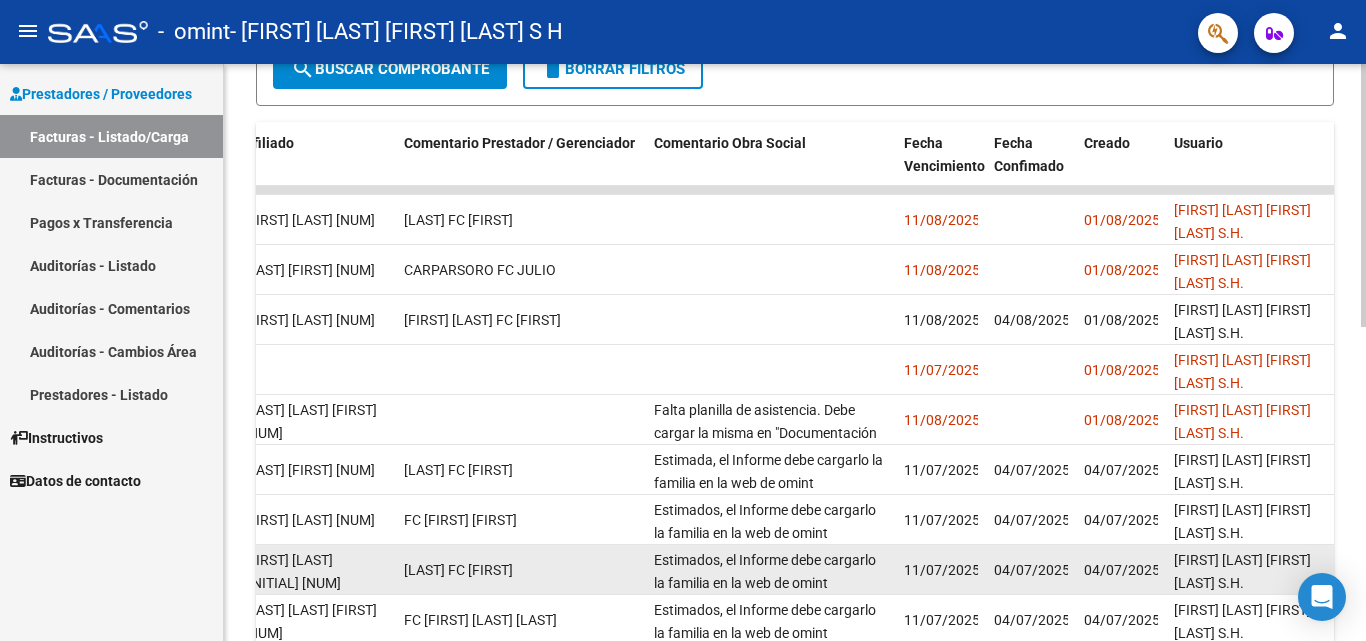 scroll, scrollTop: 3, scrollLeft: 0, axis: vertical 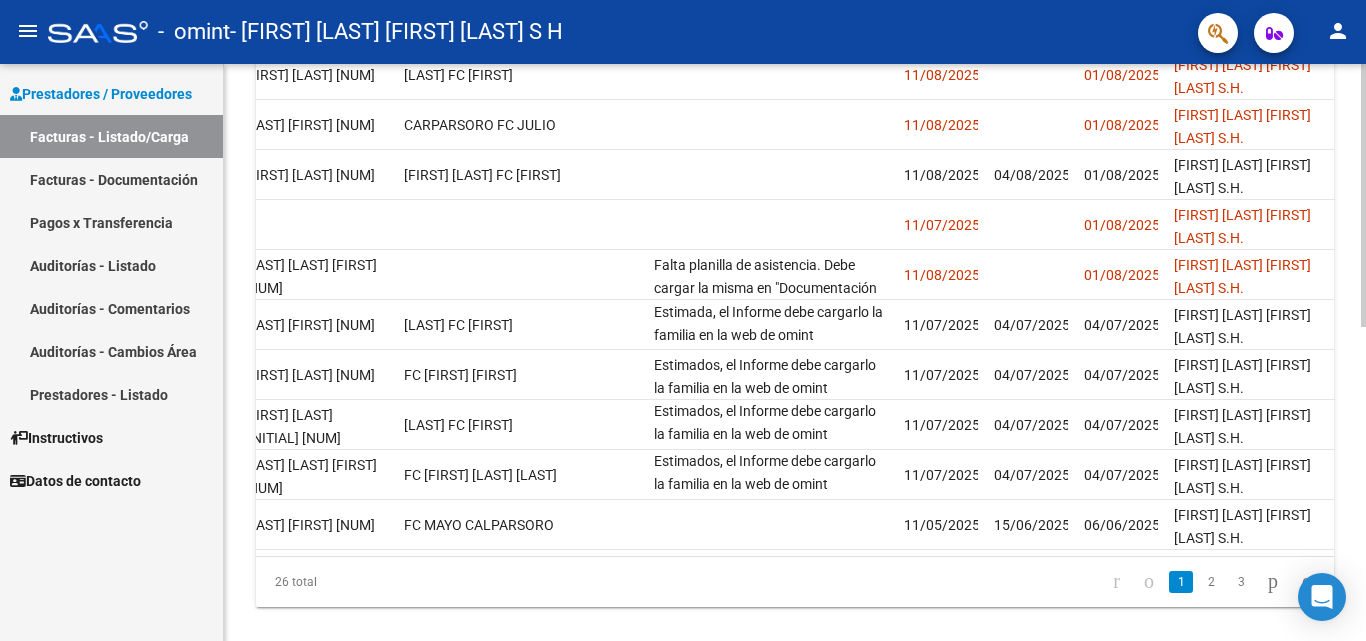 click on "Video tutorial   PRESTADORES -> Listado de CPBTs Emitidos por Prestadores / Proveedores (alt+q)   Cargar Comprobante
cloud_download  CSV  cloud_download  EXCEL  cloud_download  Estandar   Descarga Masiva
Filtros Id Area Area Todos Confirmado   Mostrar totalizadores   FILTROS DEL COMPROBANTE  Comprobante Tipo Comprobante Tipo Start date – End date Fec. Comprobante Desde / Hasta Días Emisión Desde(cant. días) Días Emisión Hasta(cant. días) CUIT / Razón Social Pto. Venta Nro. Comprobante Código SSS CAE Válido CAE Válido Todos Cargado Módulo Hosp. Todos Tiene facturacion Apócrifa Hospital Refes  FILTROS DE INTEGRACION  Período De Prestación Campos del Archivo de Rendición Devuelto x SSS (dr_envio) Todos Rendido x SSS (dr_envio) Tipo de Registro Tipo de Registro Período Presentación Período Presentación Campos del Legajo Asociado (preaprobación) Afiliado Legajo (cuil/nombre) Todos Solo facturas preaprobadas  MAS FILTROS  Todos Con Doc. Respaldatoria Todos Con Trazabilidad Todos – – 5" 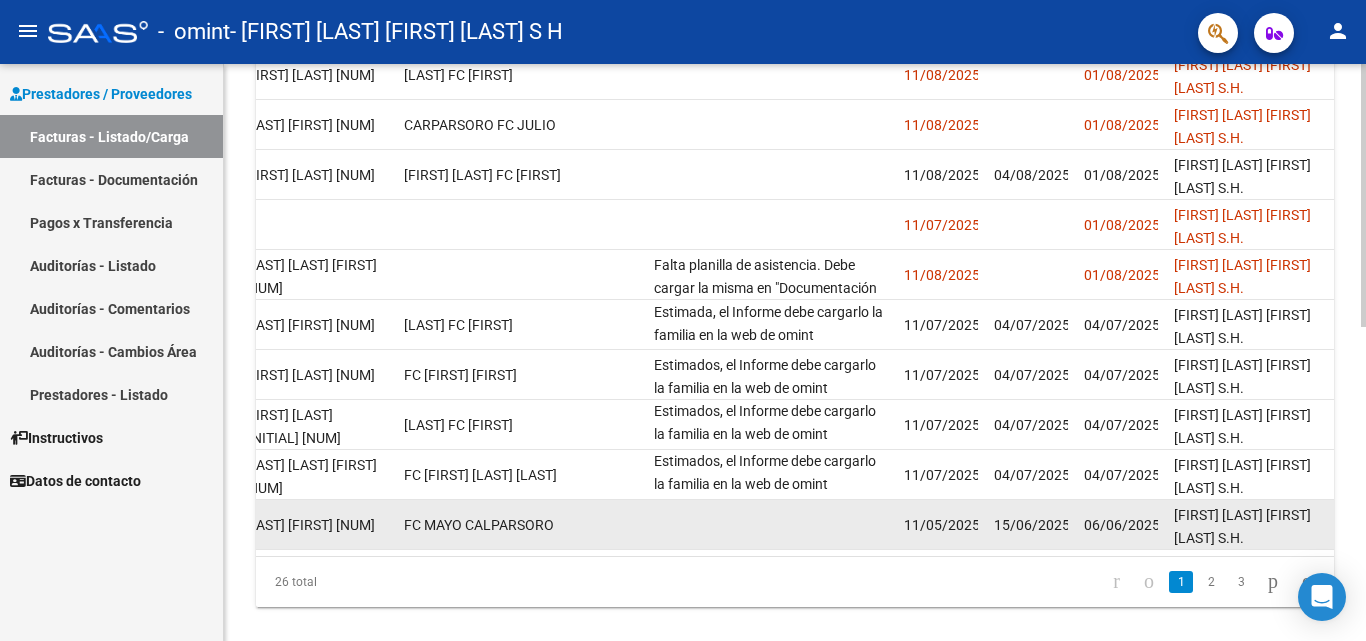 scroll, scrollTop: 647, scrollLeft: 0, axis: vertical 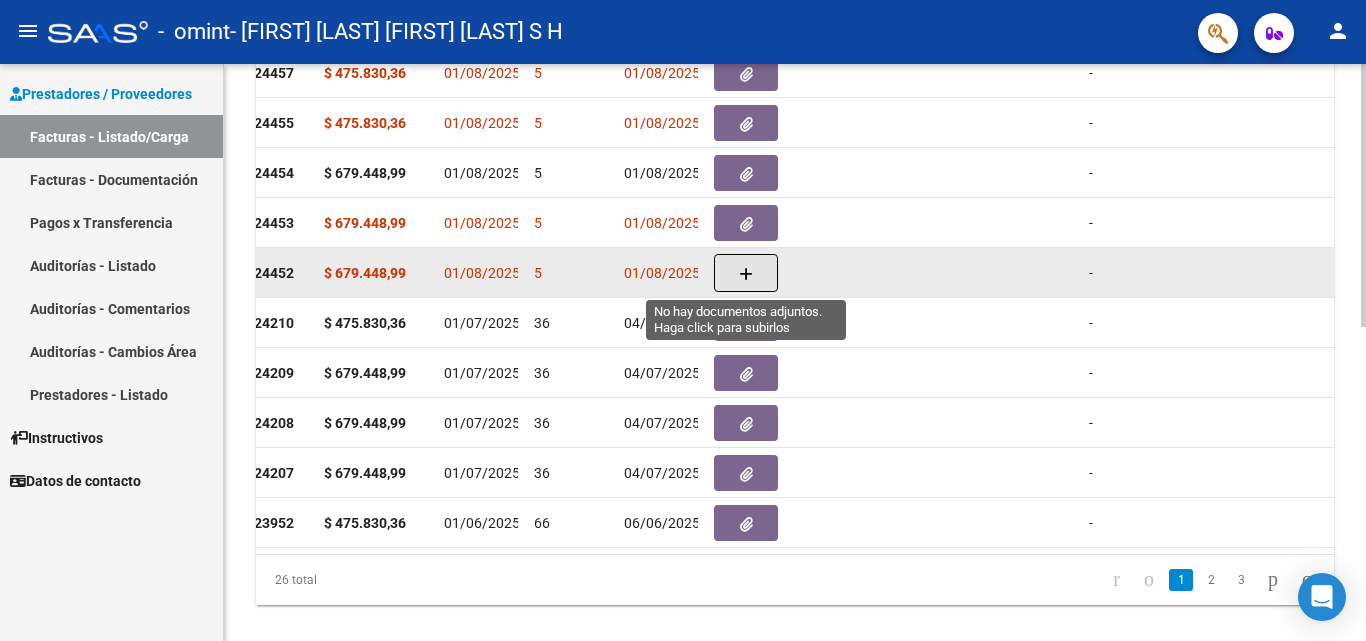 click 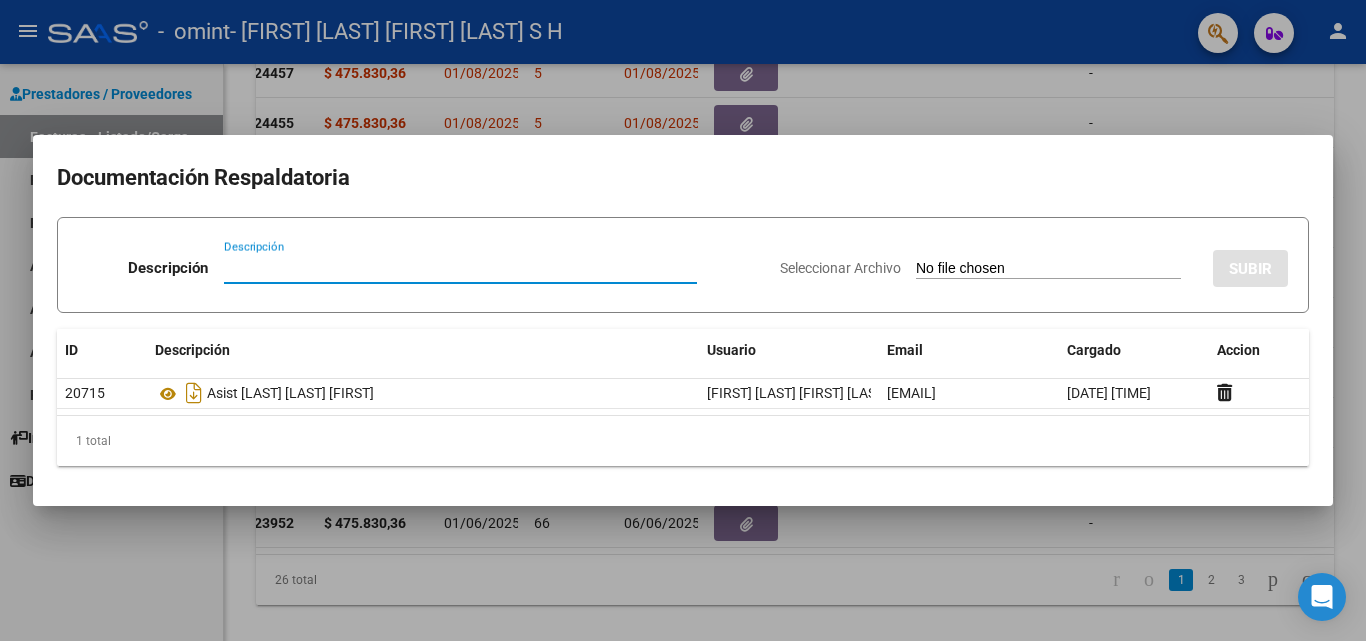 click on "Seleccionar Archivo" at bounding box center (1048, 269) 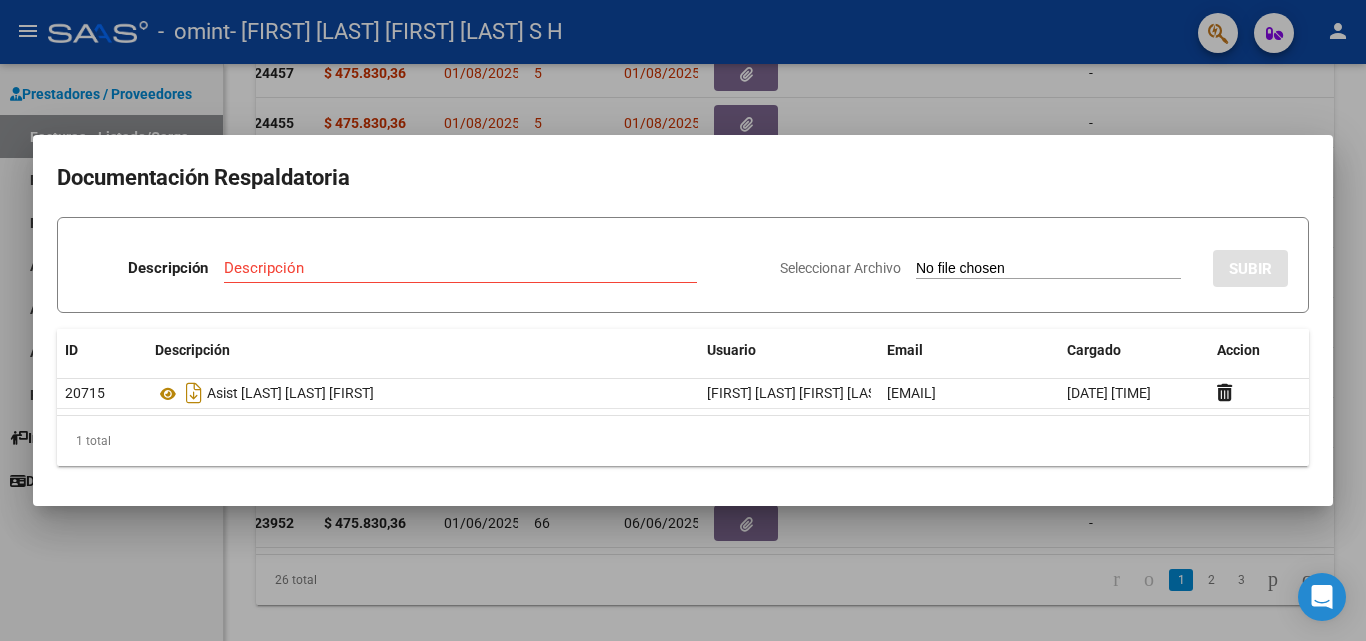type on "C:\fakepath\[FIRST] [LAST] [FIRST] [YEAR].pdf" 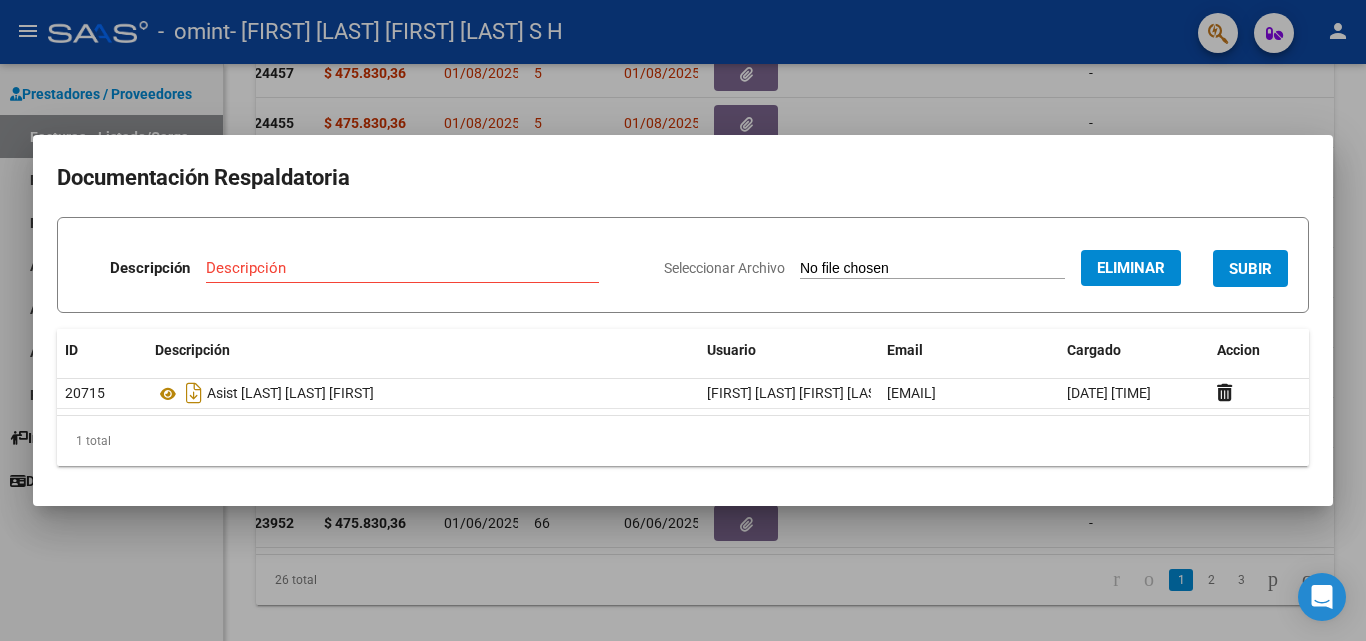 click on "SUBIR" at bounding box center (1250, 269) 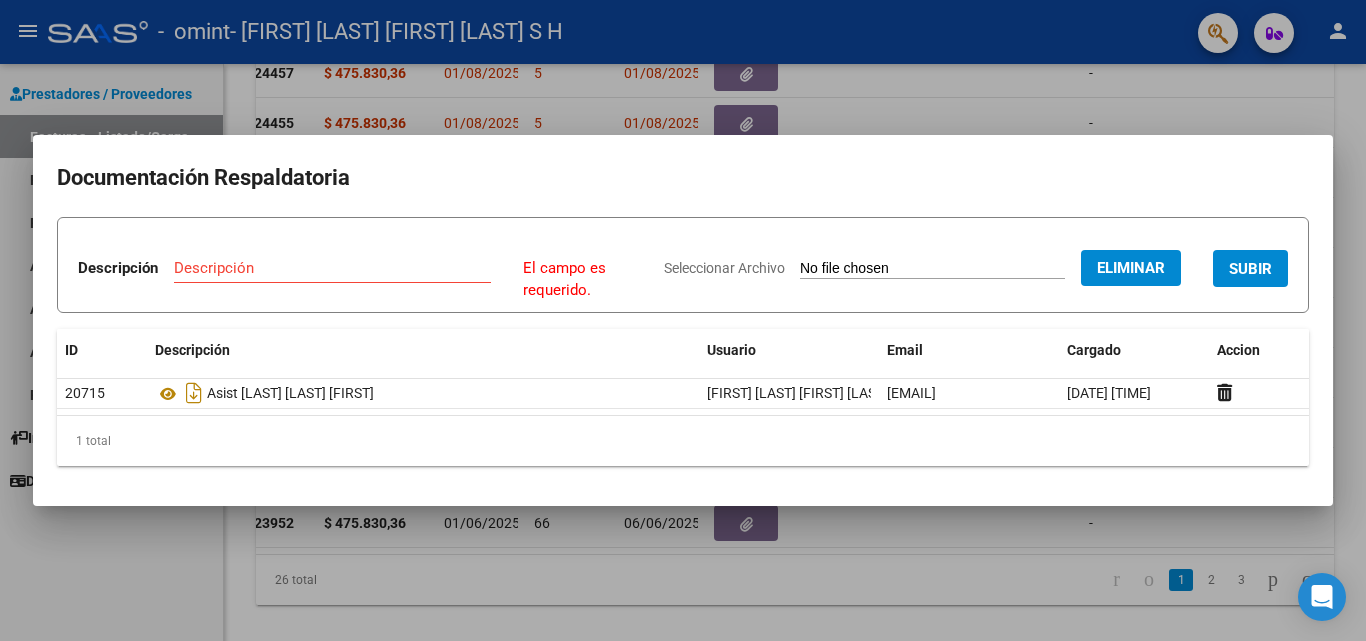 click on "Descripción" at bounding box center (332, 268) 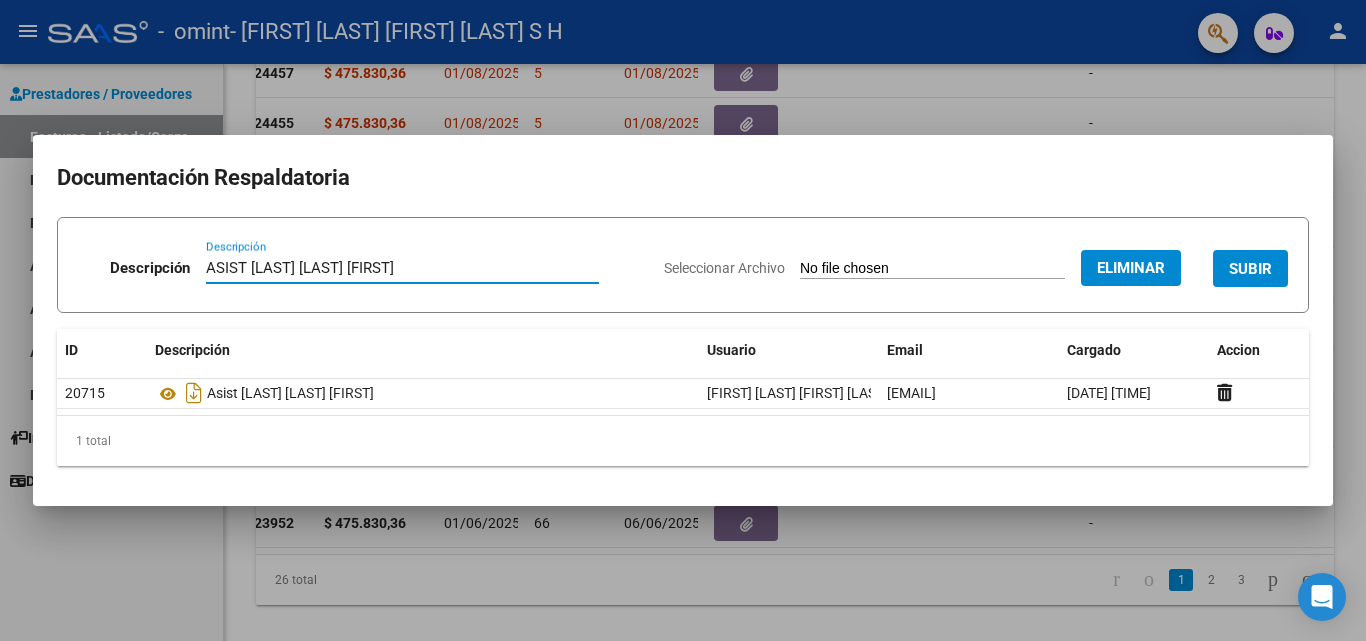 type on "ASIST [LAST] [LAST] [FIRST]" 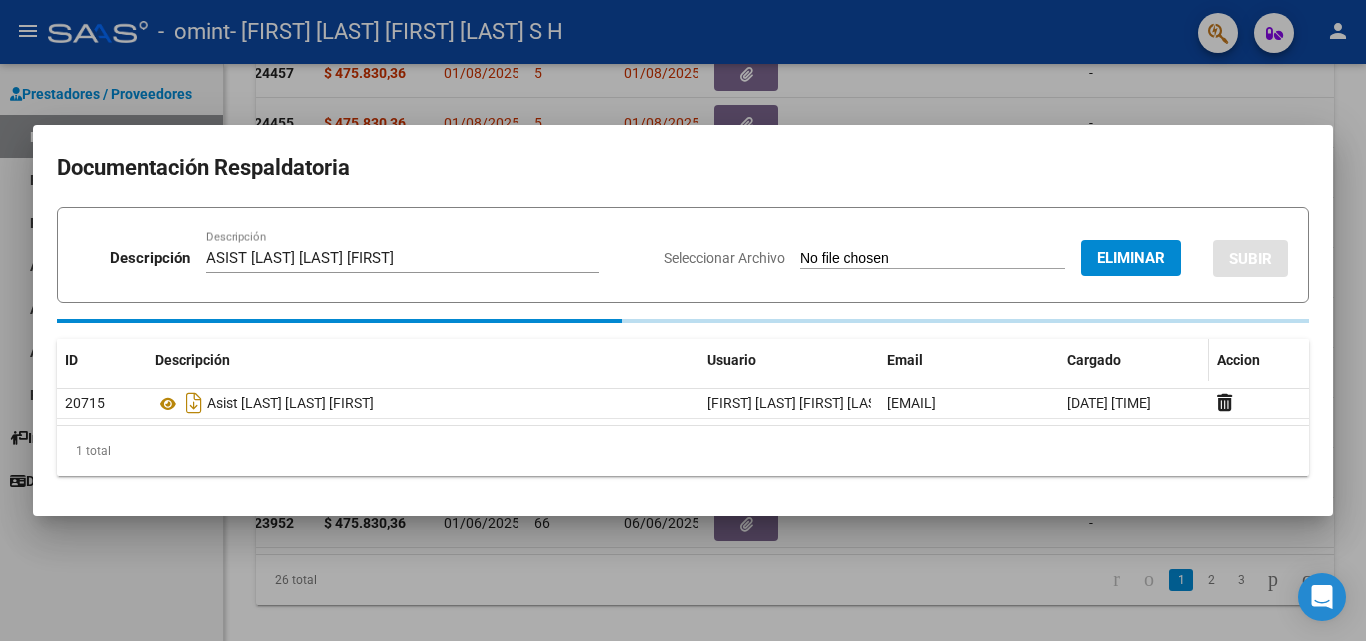 type 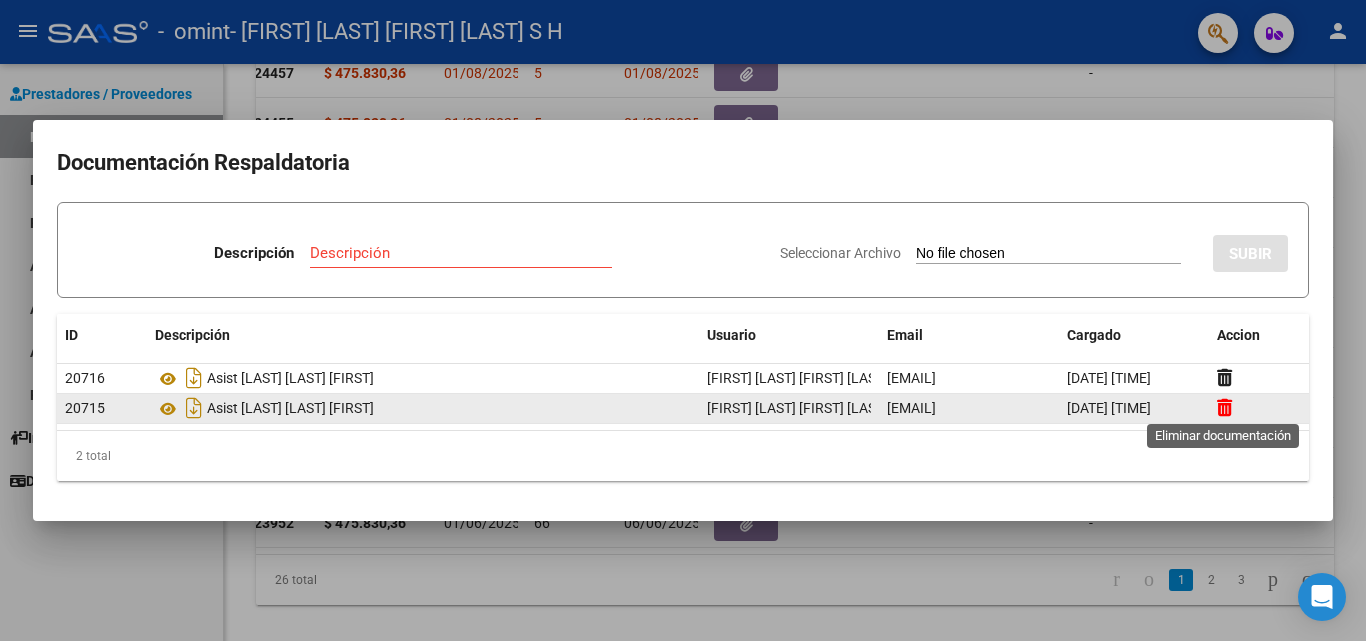 click 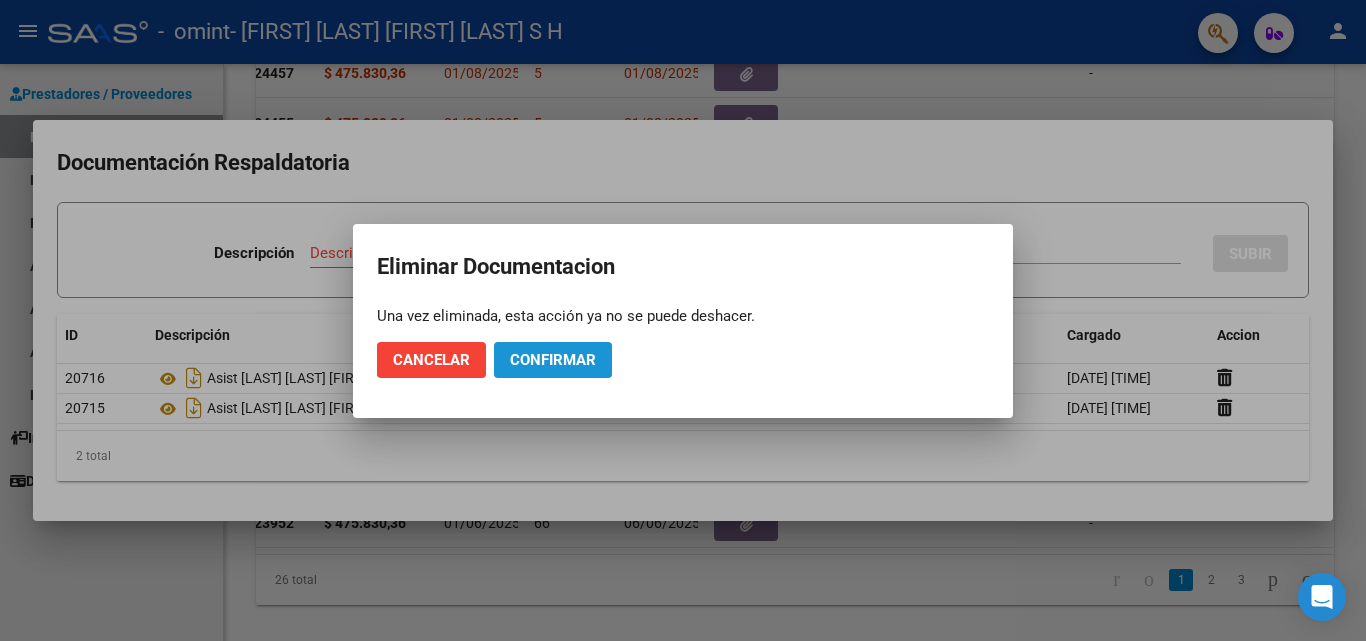 click on "Confirmar" 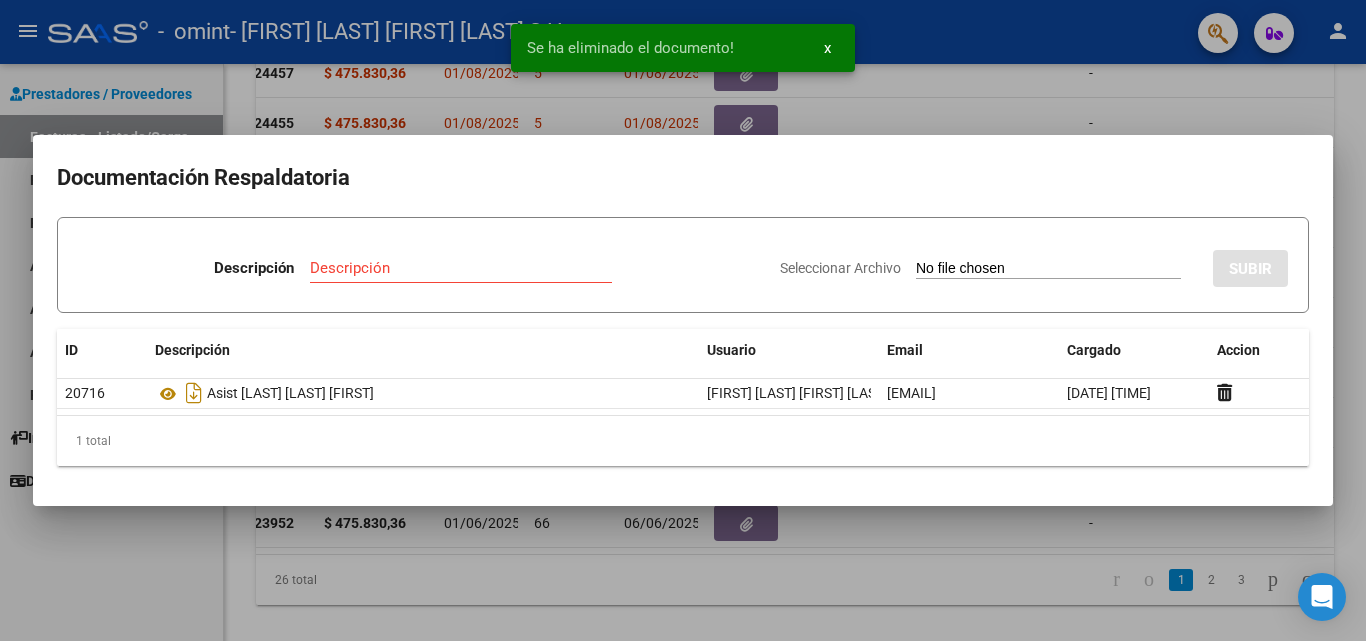 click at bounding box center [683, 320] 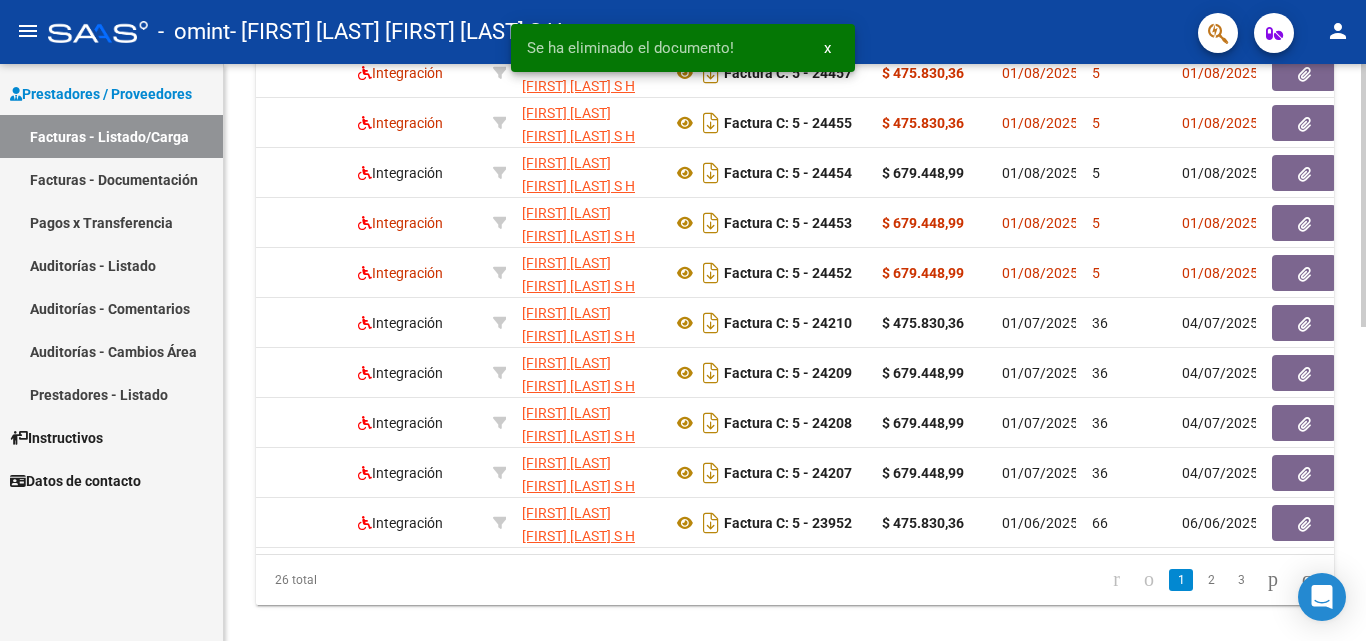 scroll, scrollTop: 0, scrollLeft: 0, axis: both 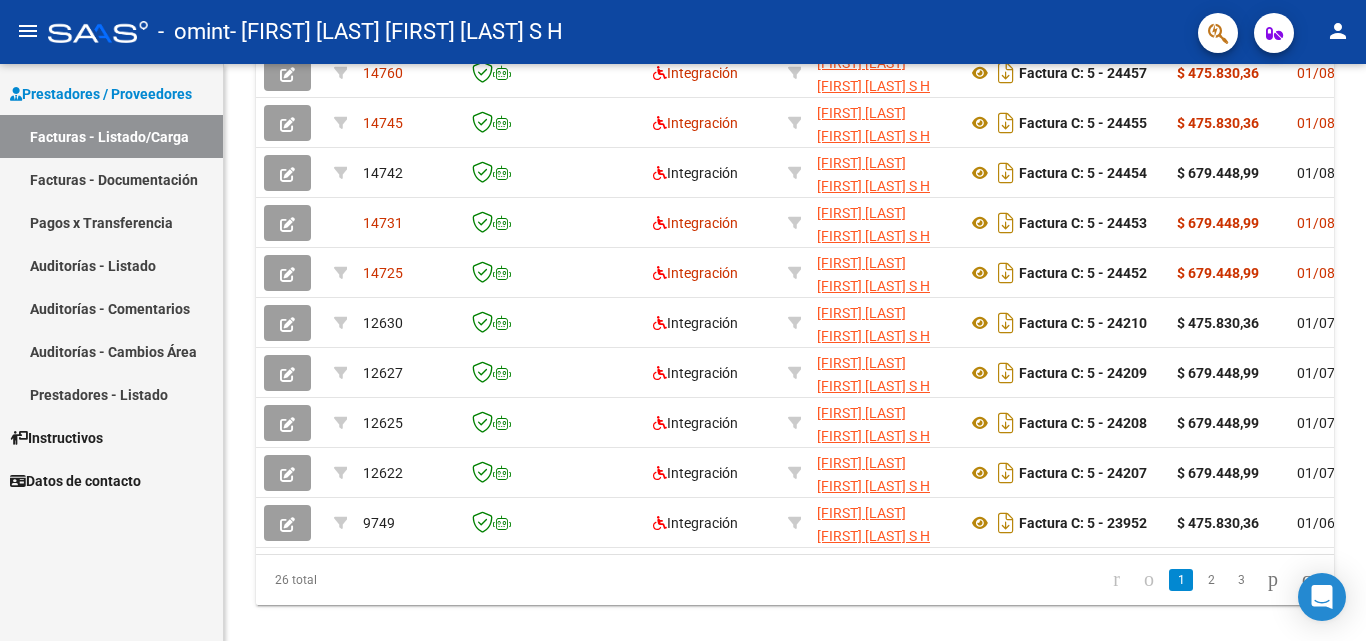 drag, startPoint x: 0, startPoint y: 473, endPoint x: 1049, endPoint y: 13, distance: 1145.4261 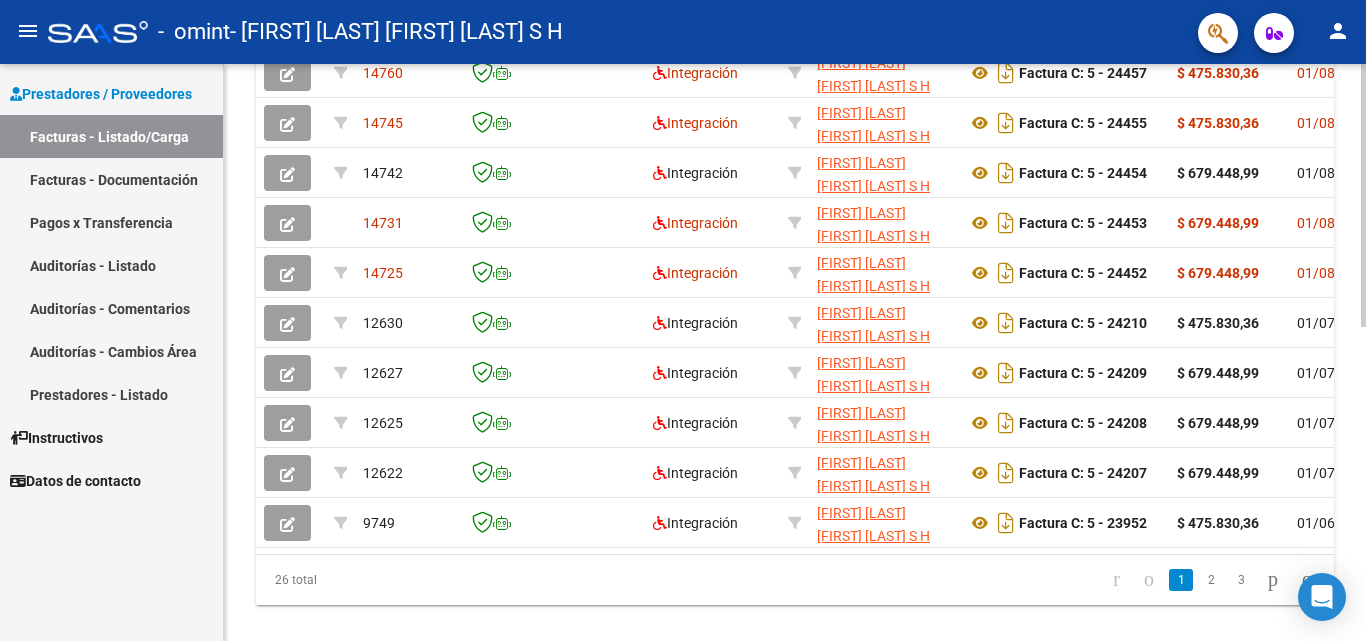 drag, startPoint x: 1049, startPoint y: 13, endPoint x: 251, endPoint y: 110, distance: 803.8737 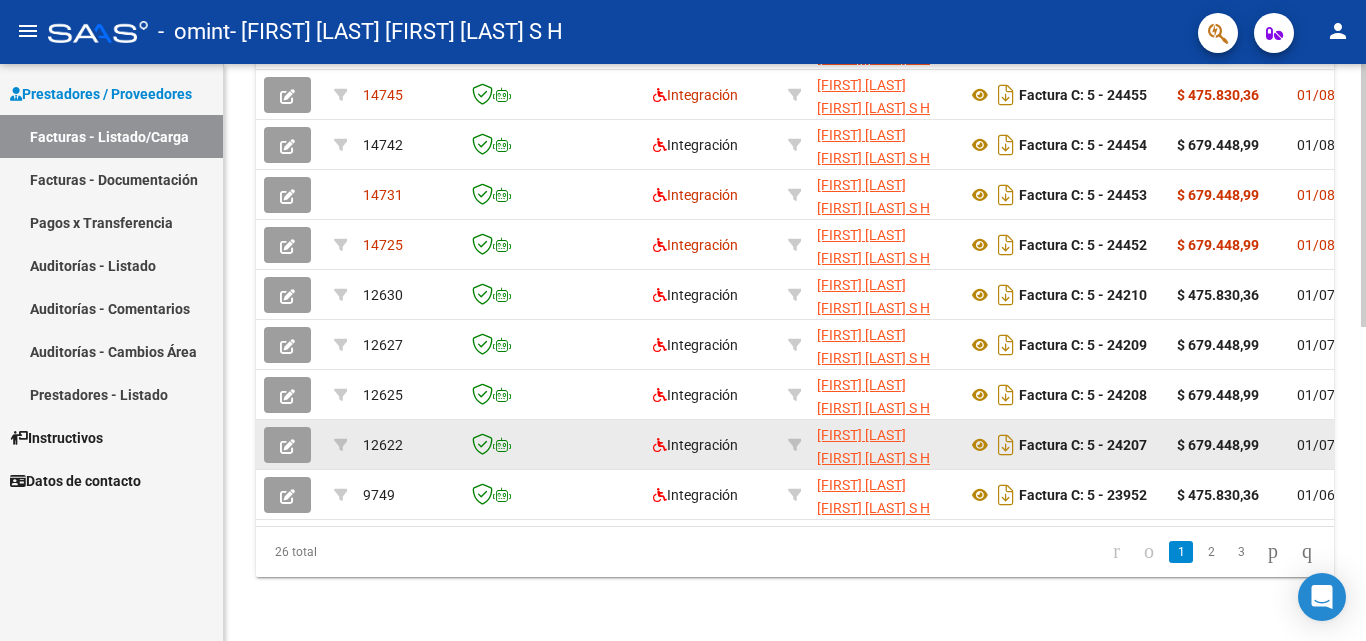 scroll, scrollTop: 691, scrollLeft: 0, axis: vertical 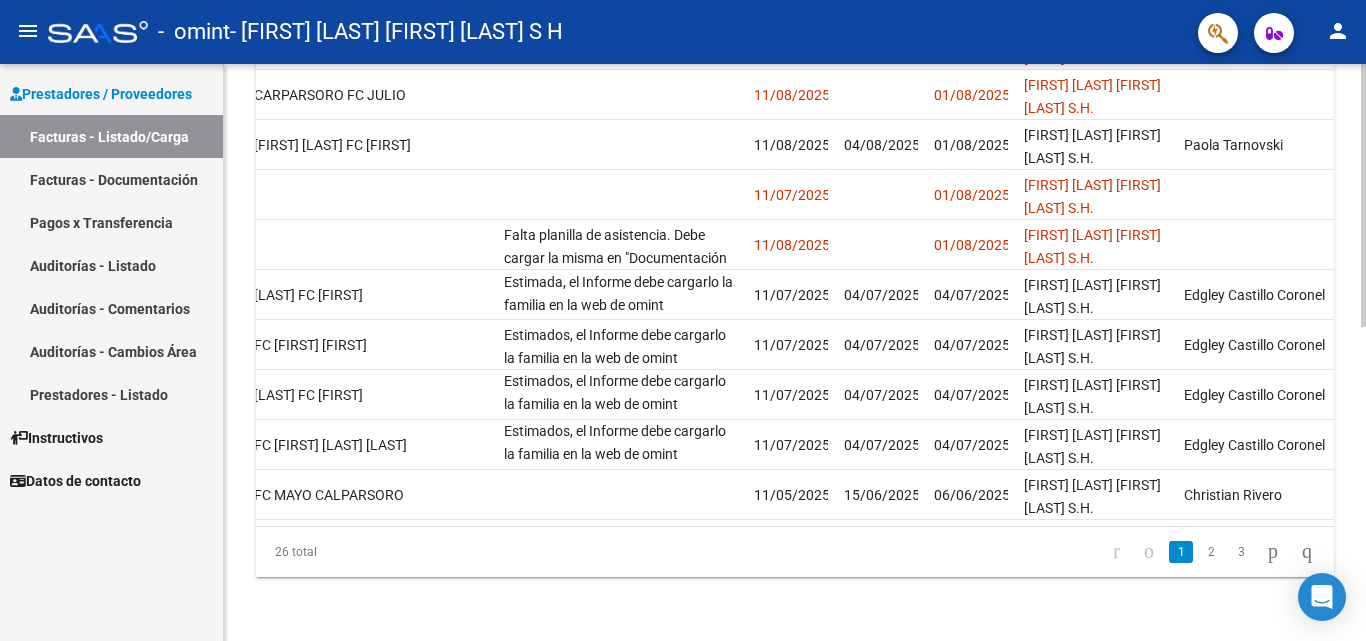 drag, startPoint x: 656, startPoint y: 214, endPoint x: 517, endPoint y: 549, distance: 362.69272 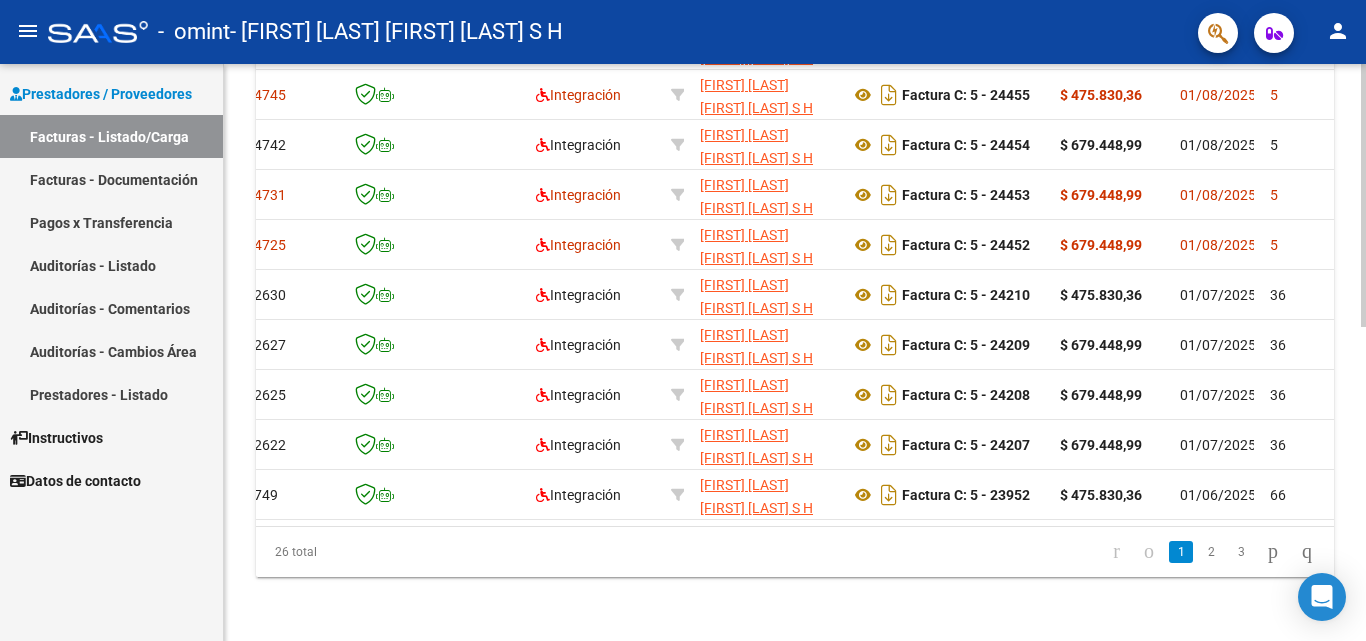 scroll, scrollTop: 0, scrollLeft: 0, axis: both 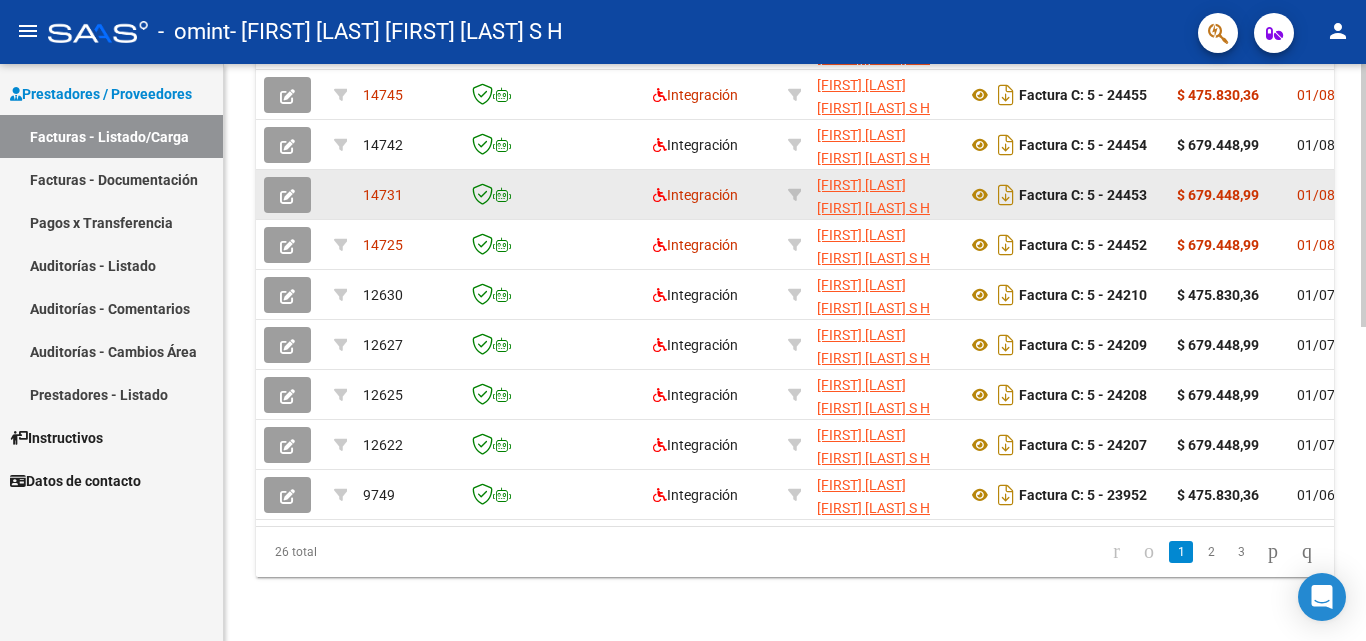 click 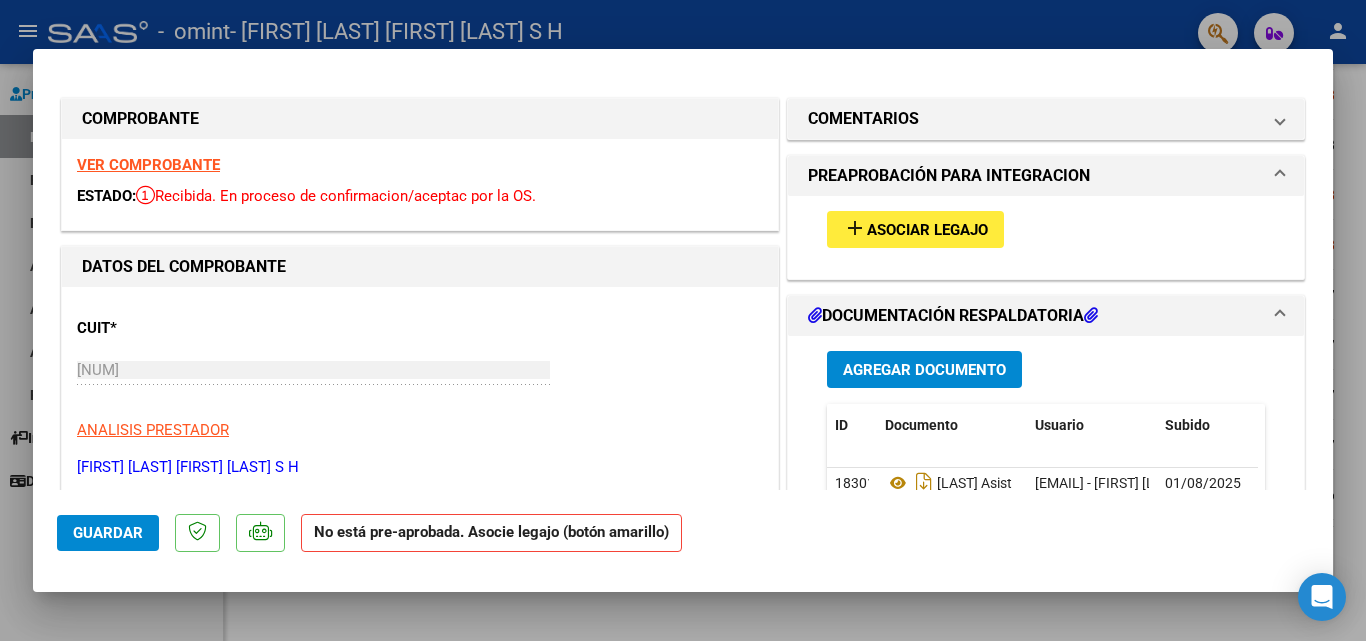scroll, scrollTop: 0, scrollLeft: 0, axis: both 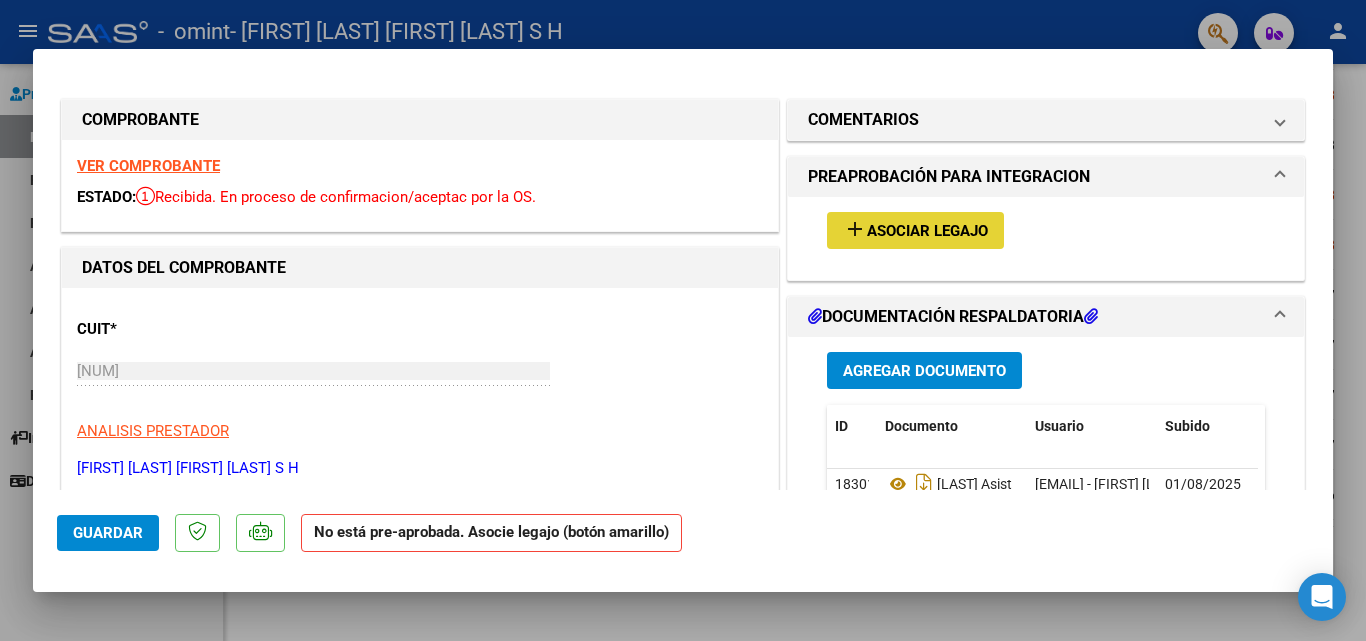 click on "Asociar Legajo" at bounding box center [927, 231] 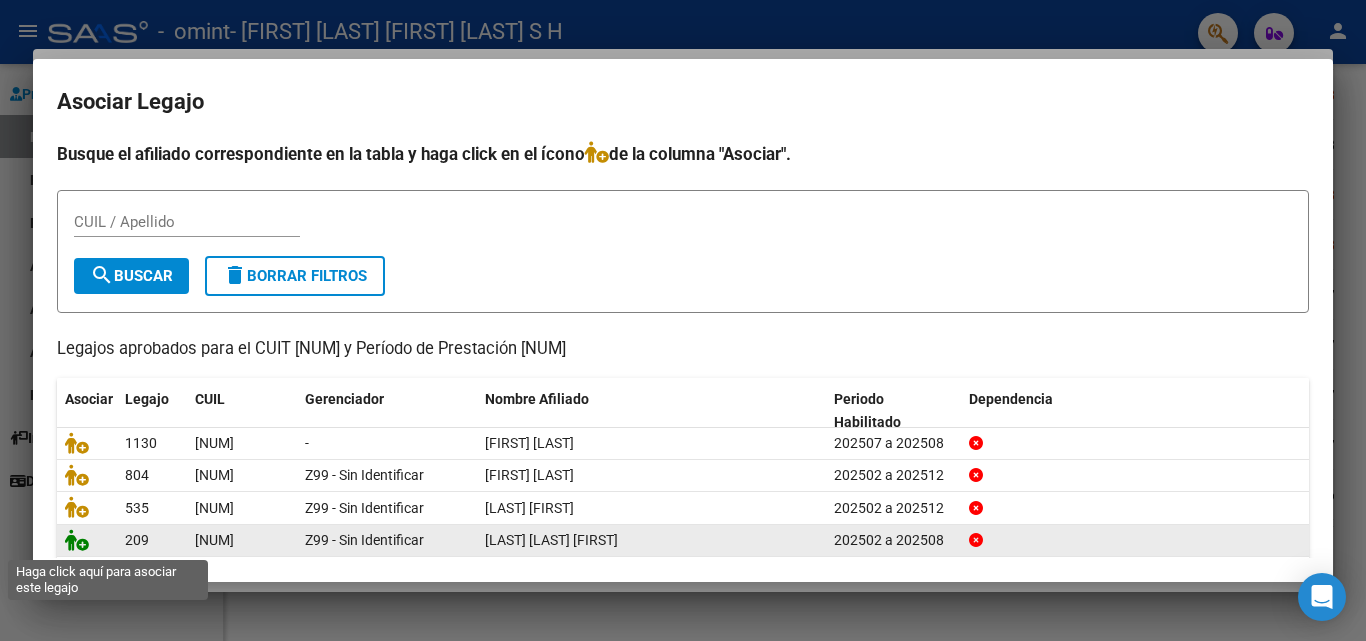 click 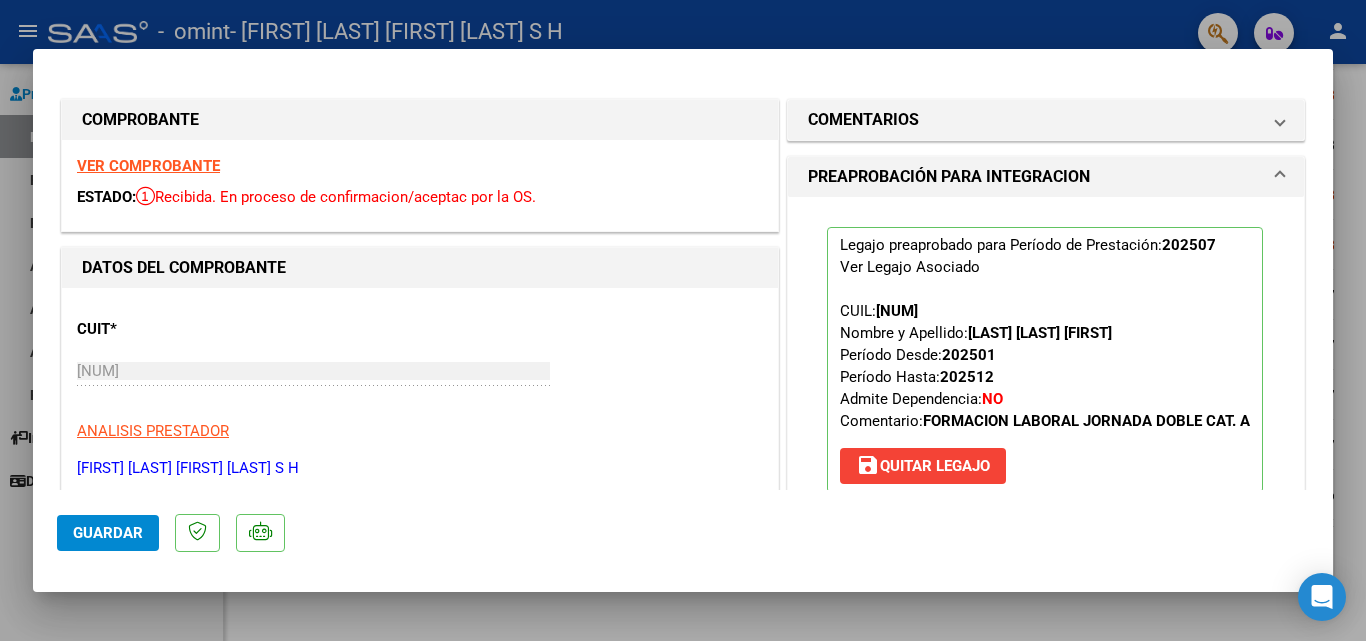 scroll, scrollTop: 100, scrollLeft: 0, axis: vertical 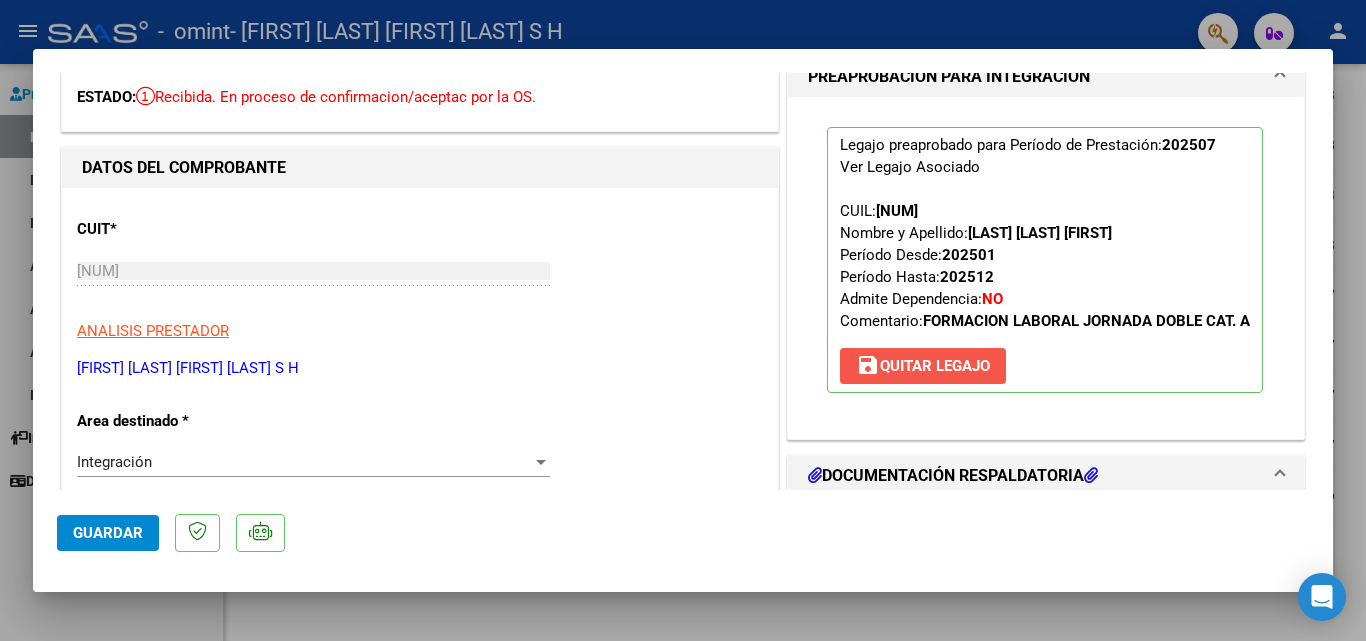 click on "save  Quitar Legajo" at bounding box center (923, 366) 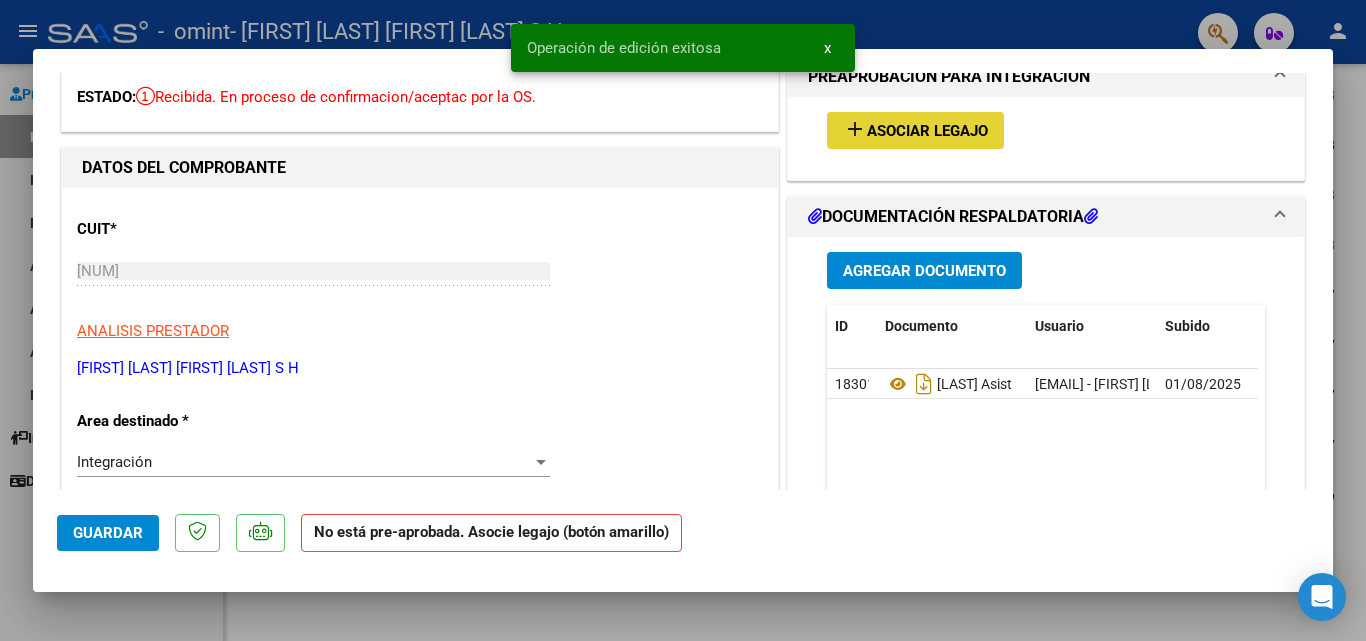 click on "Asociar Legajo" at bounding box center [927, 131] 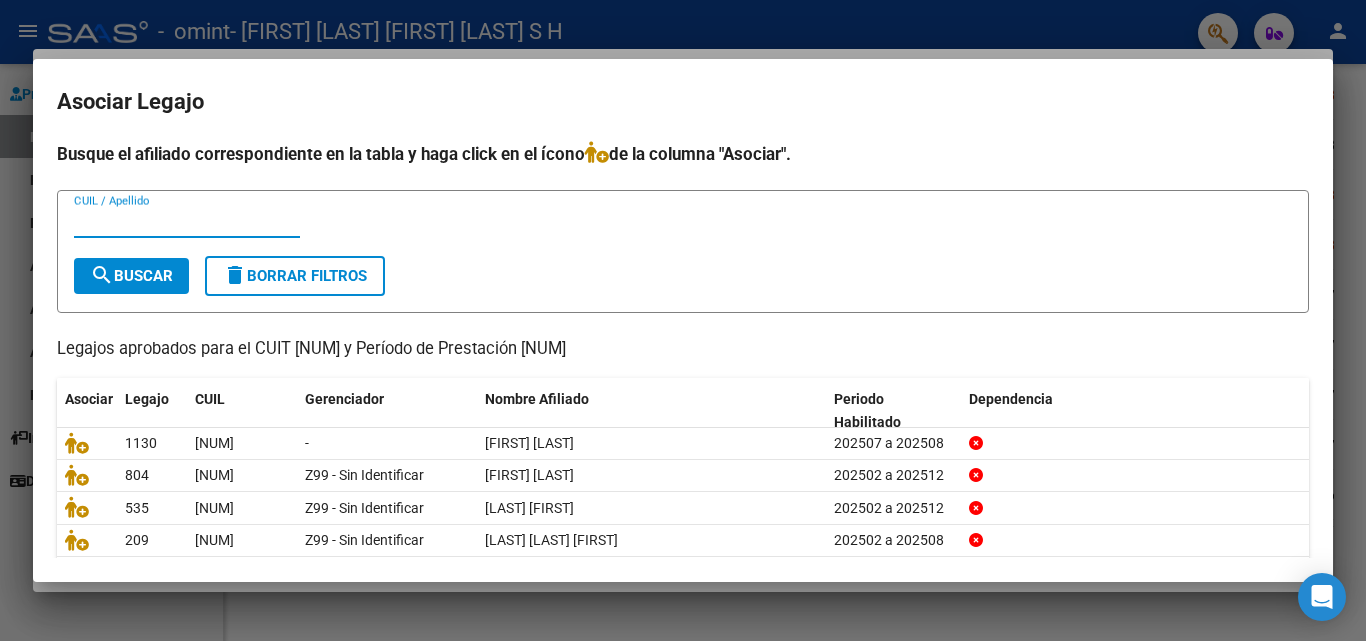click at bounding box center (683, 320) 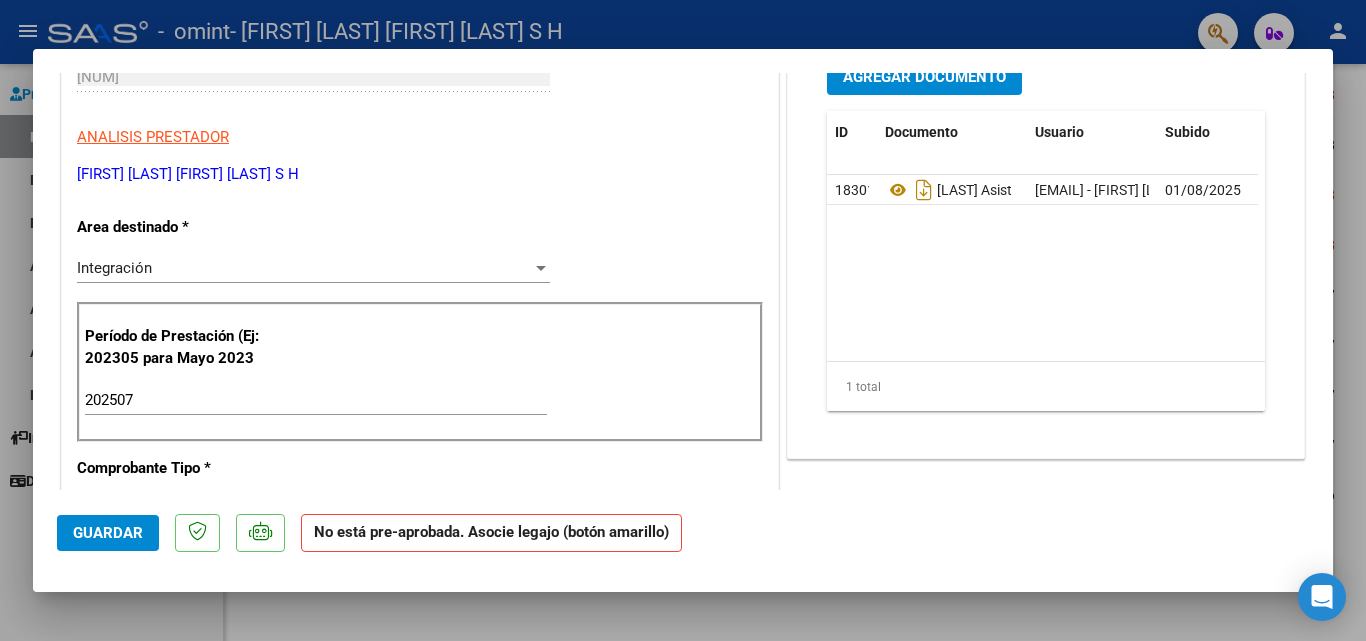 scroll, scrollTop: 300, scrollLeft: 0, axis: vertical 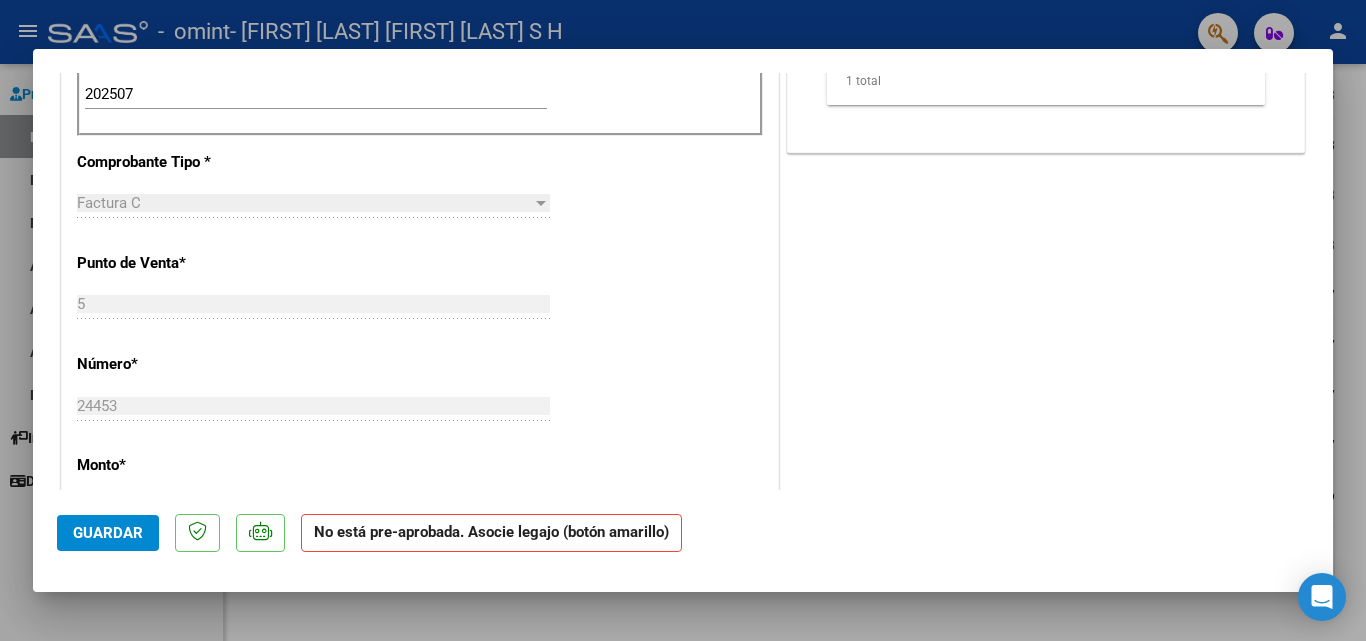 click at bounding box center (683, 320) 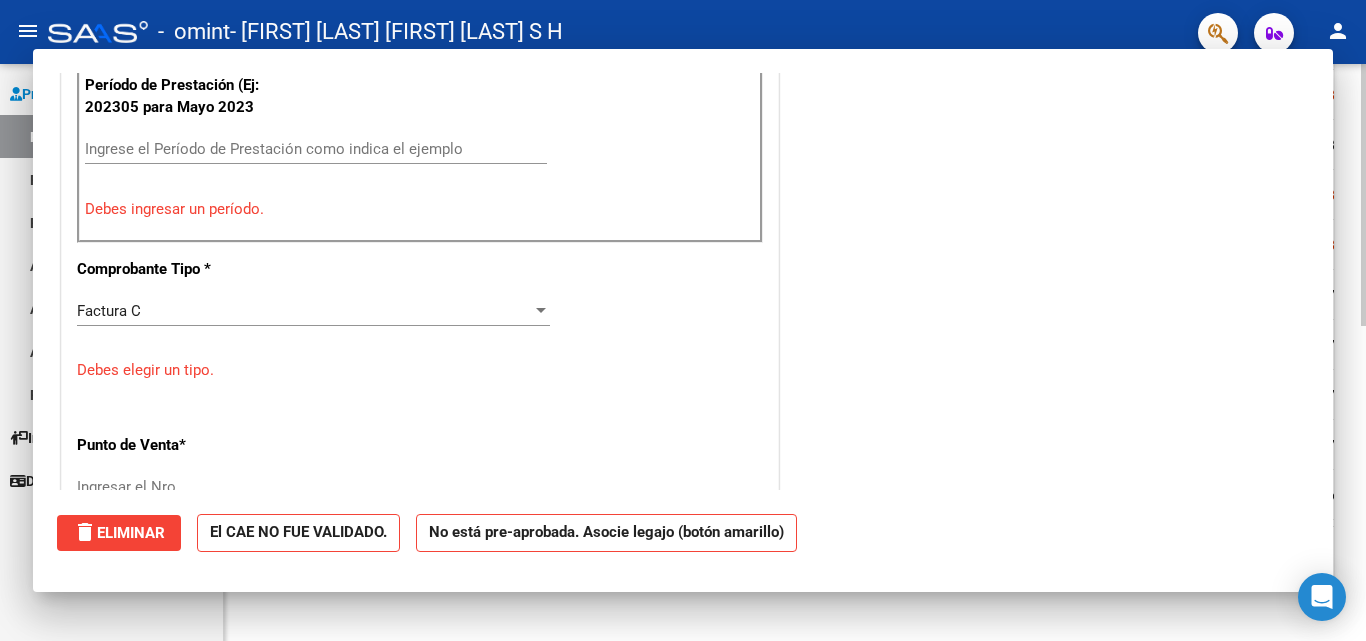 scroll, scrollTop: 696, scrollLeft: 0, axis: vertical 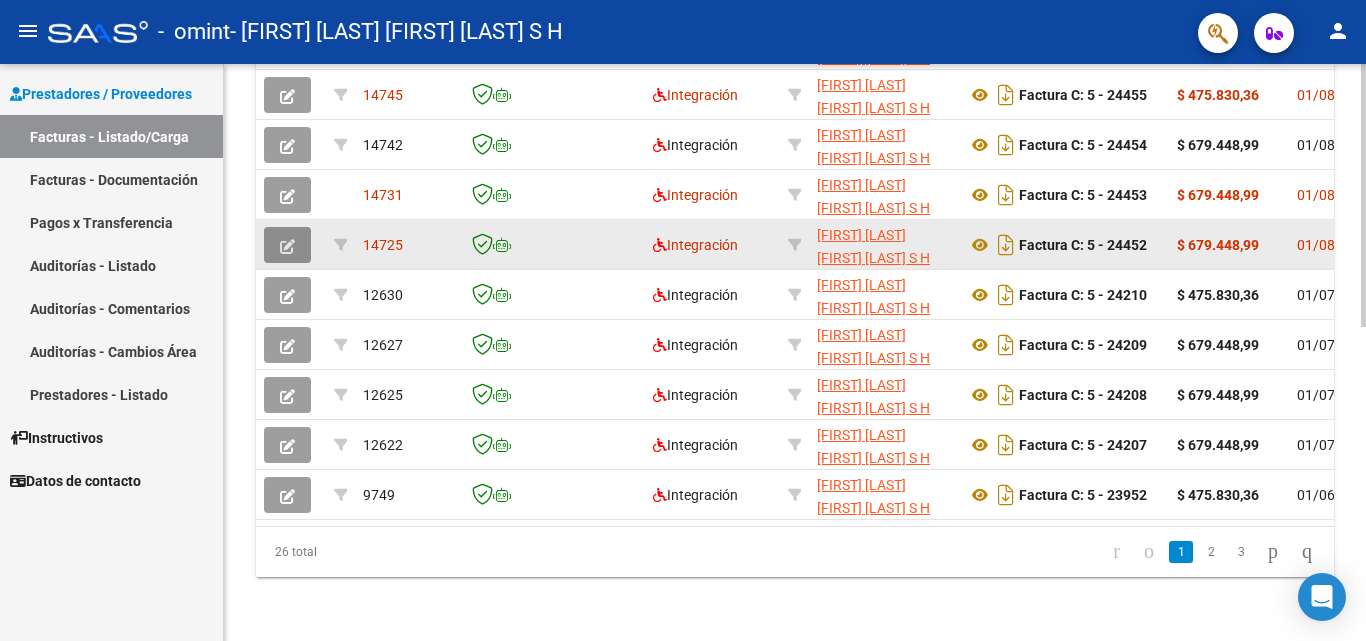click 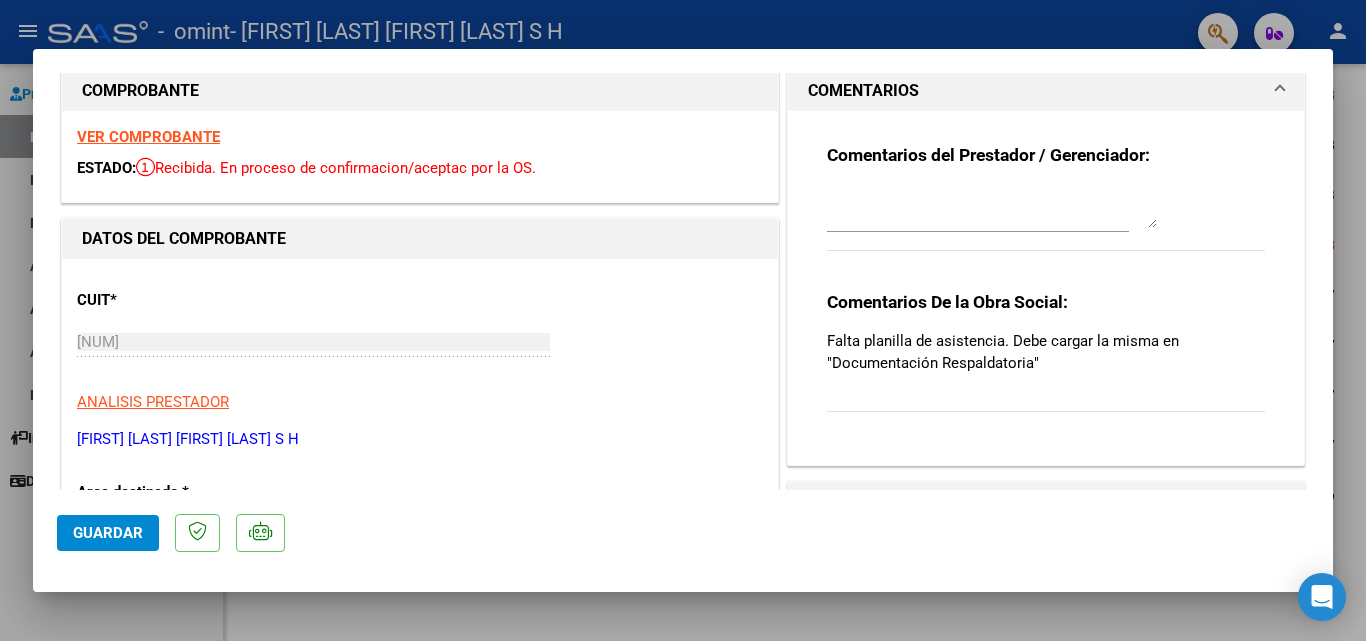 scroll, scrollTop: 0, scrollLeft: 0, axis: both 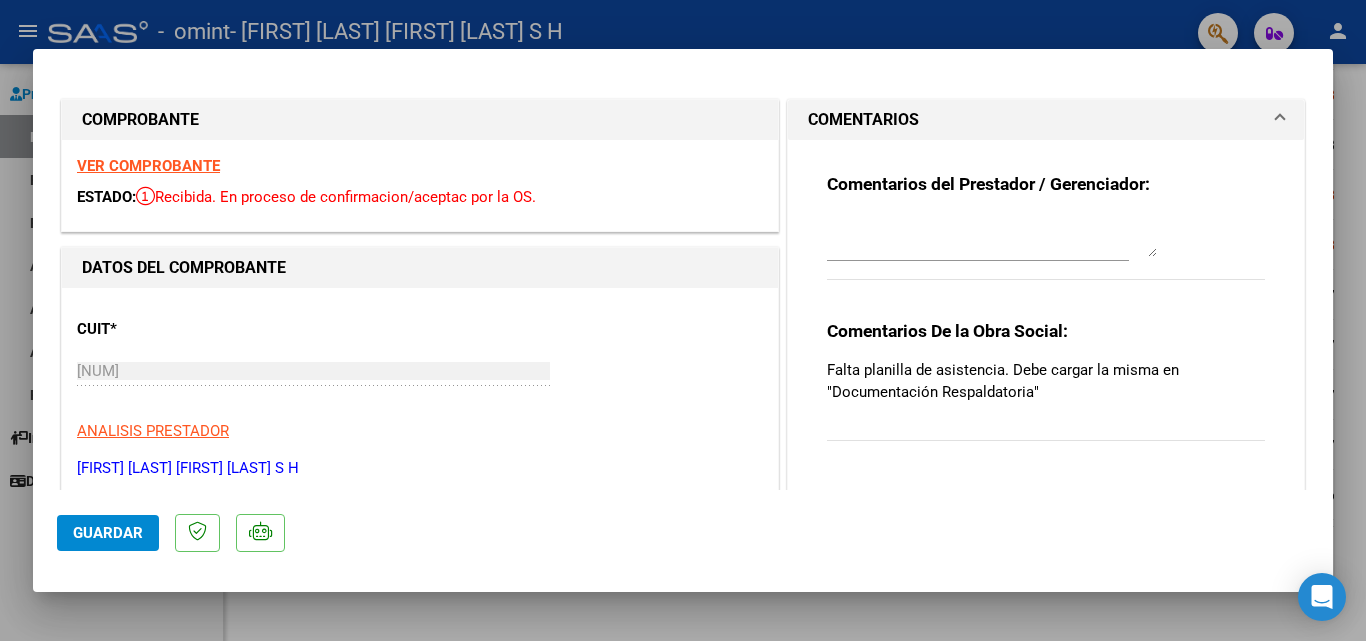 click at bounding box center [992, 237] 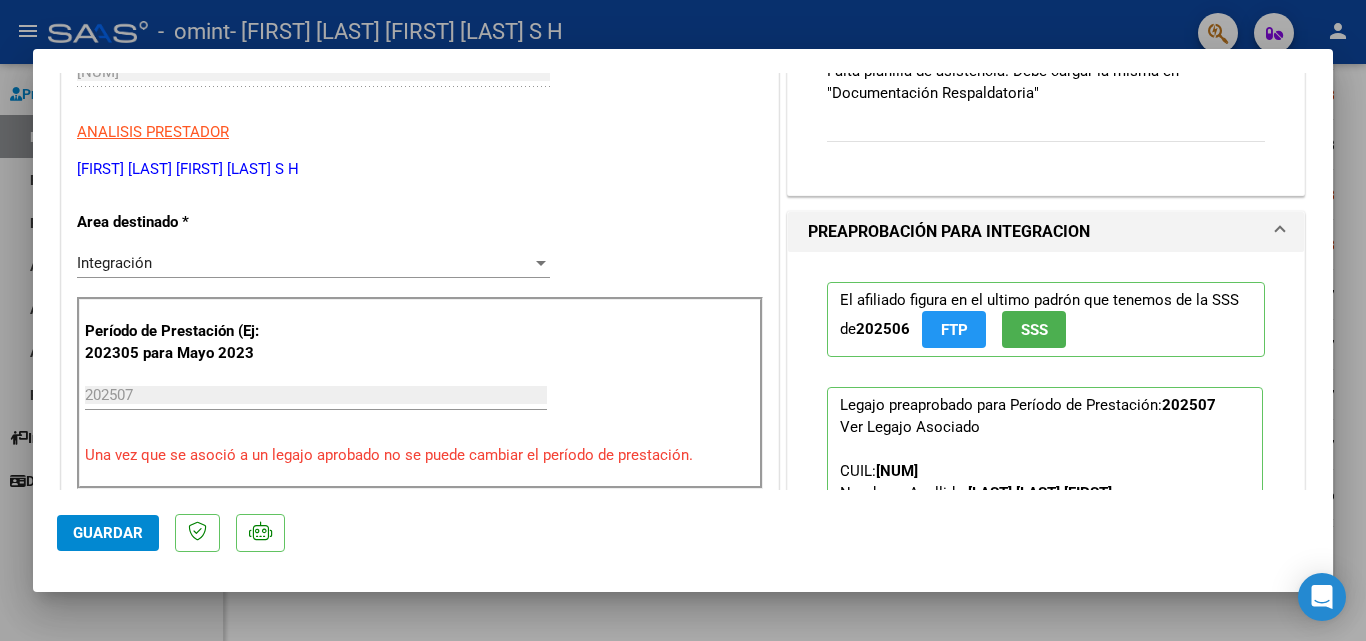 scroll, scrollTop: 0, scrollLeft: 0, axis: both 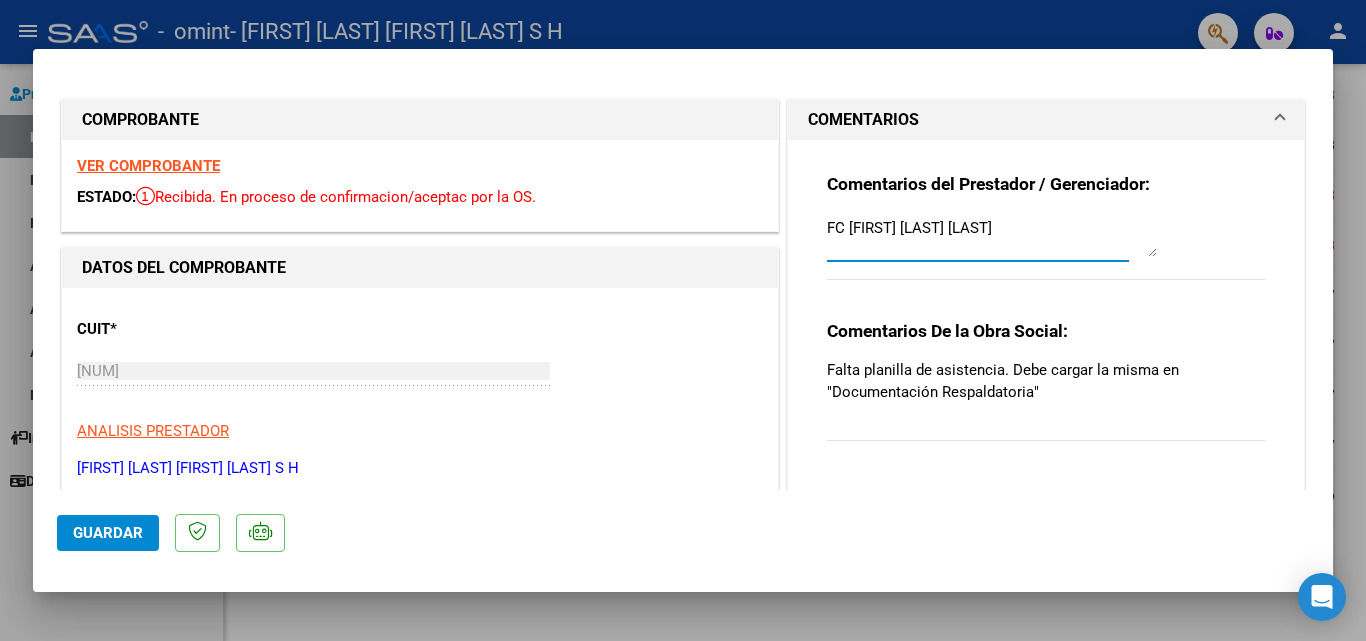 drag, startPoint x: 970, startPoint y: 230, endPoint x: 998, endPoint y: 232, distance: 28.071337 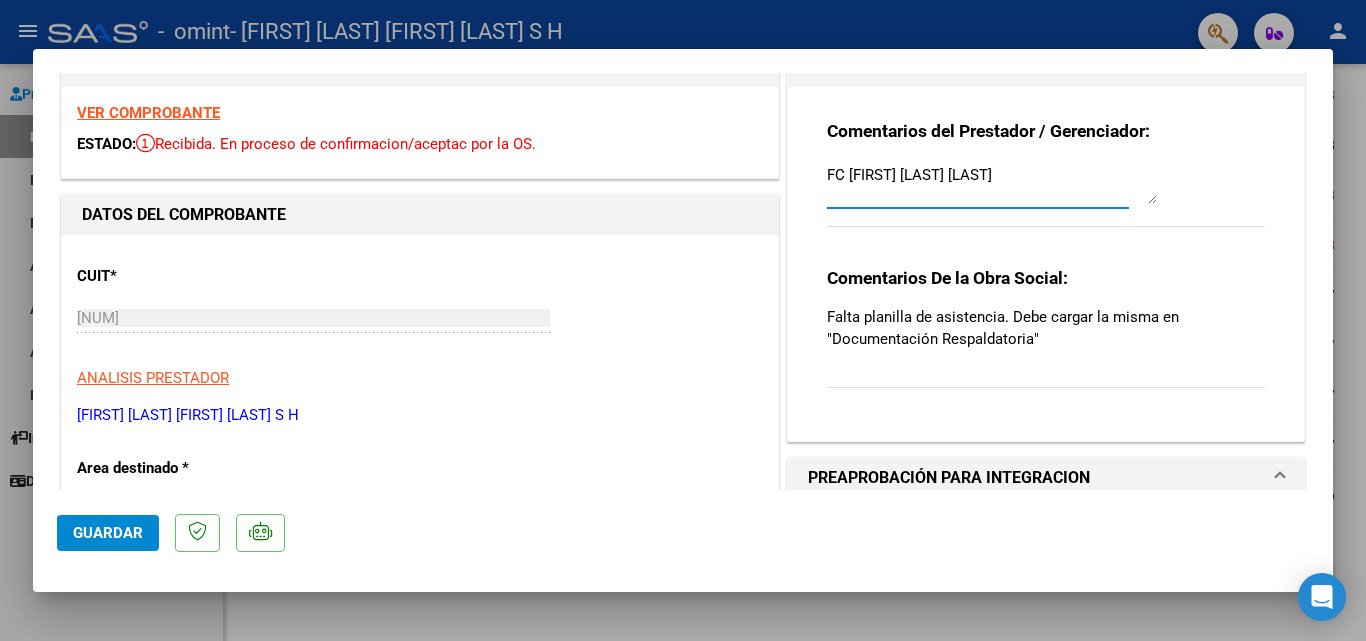 scroll, scrollTop: 0, scrollLeft: 0, axis: both 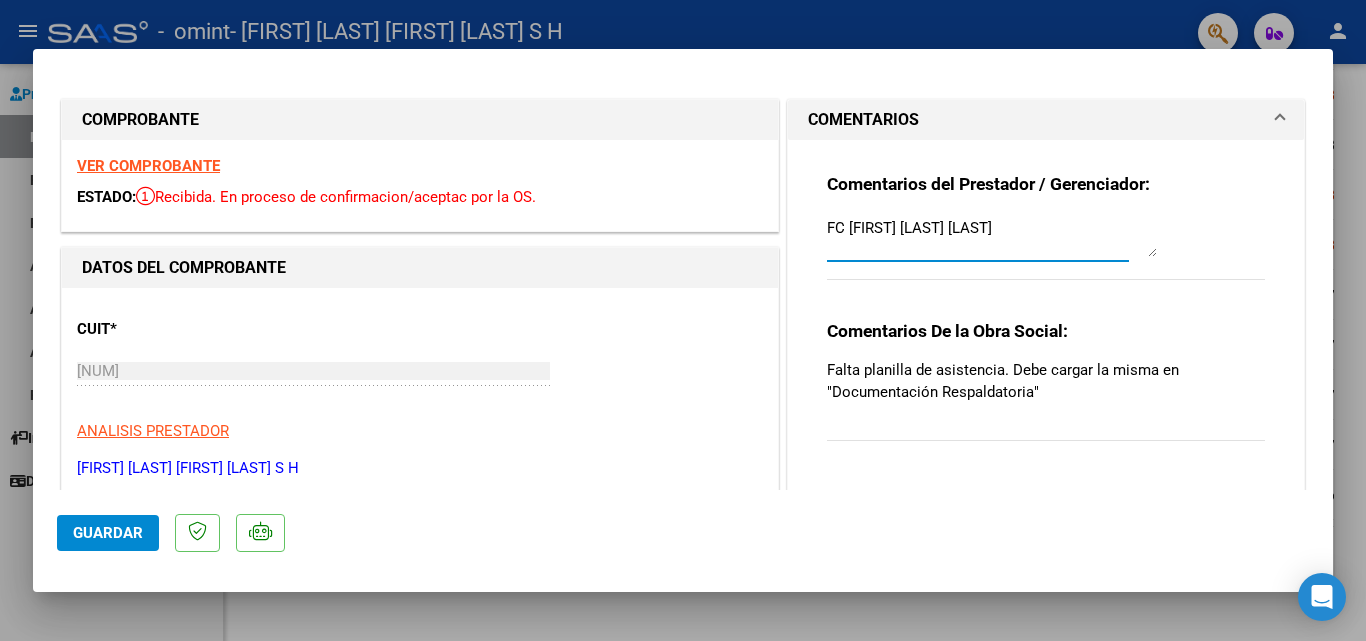 type on "FC [FIRST] [LAST] [LAST]" 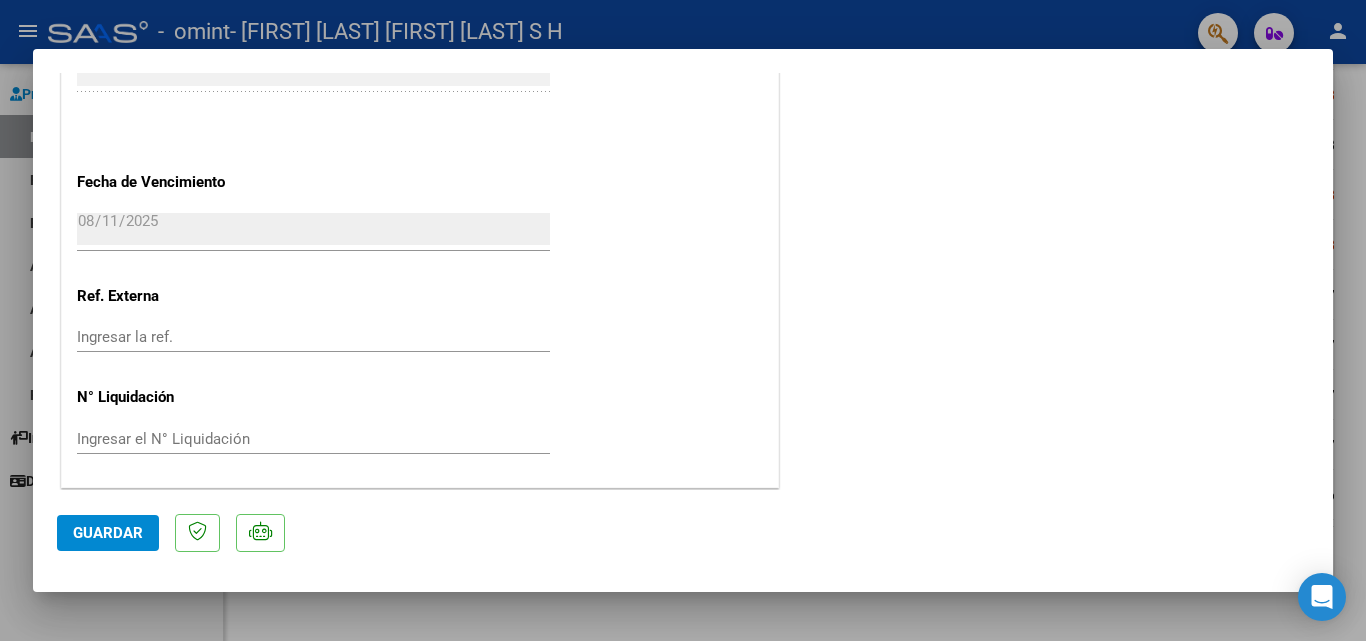 scroll, scrollTop: 1299, scrollLeft: 0, axis: vertical 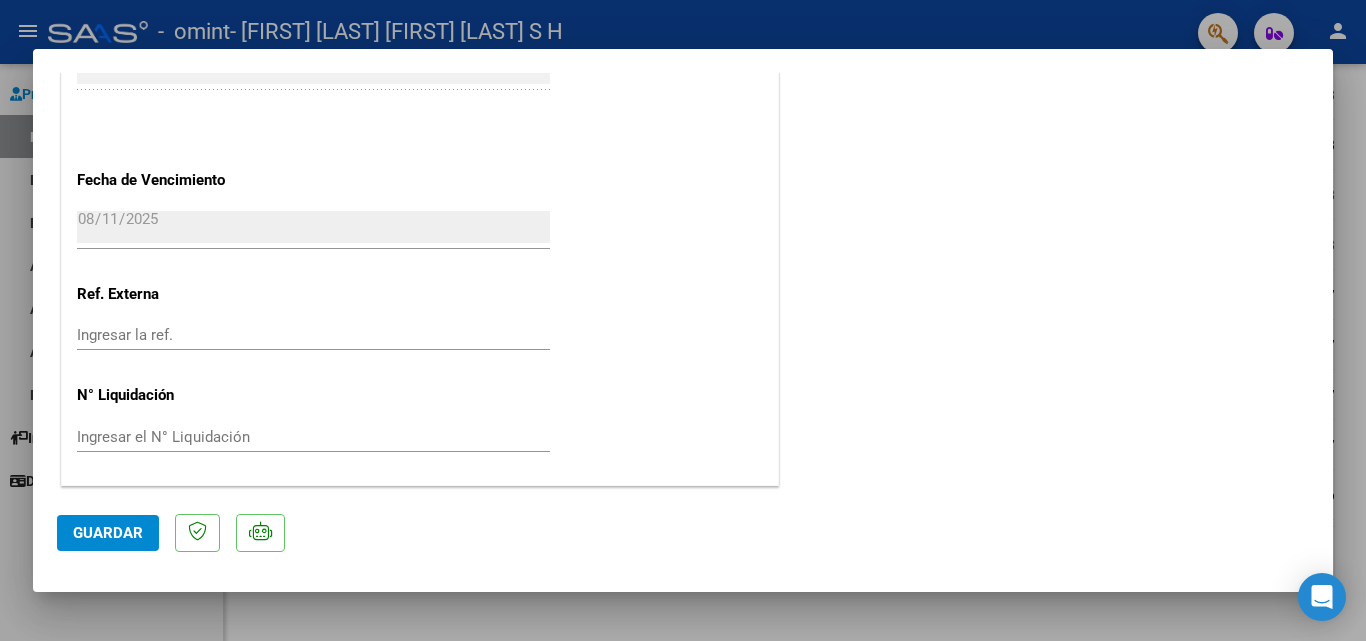 click on "Guardar" 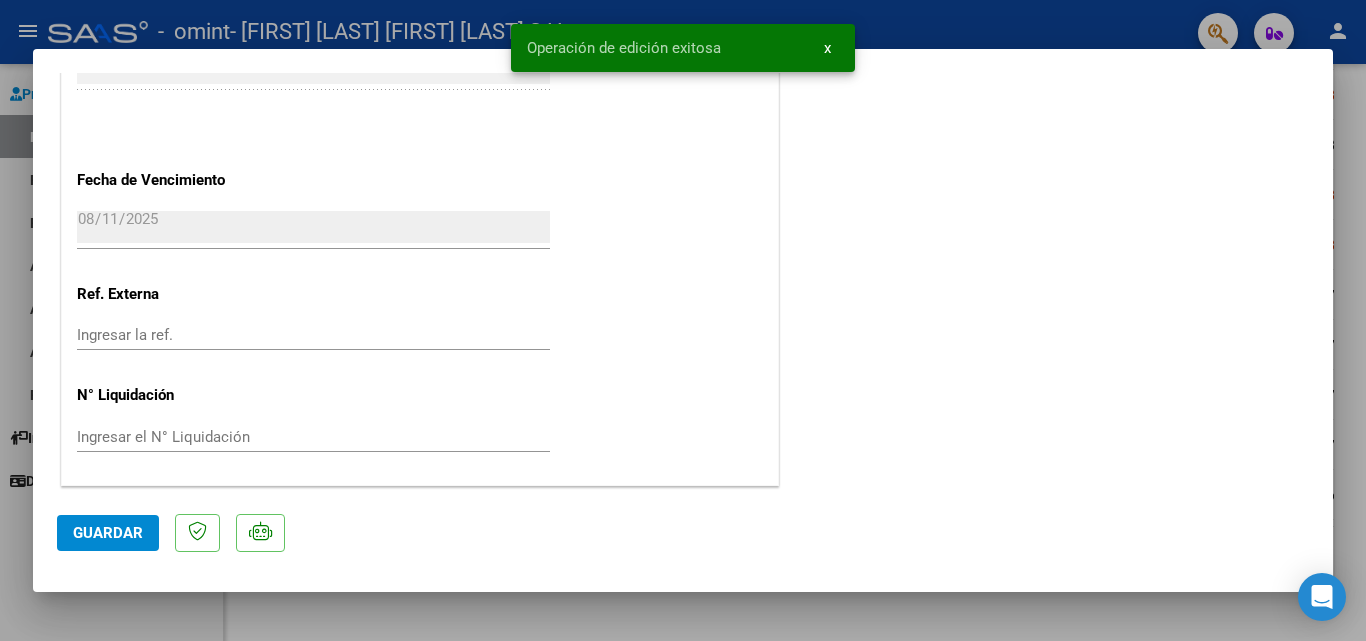 click at bounding box center [683, 320] 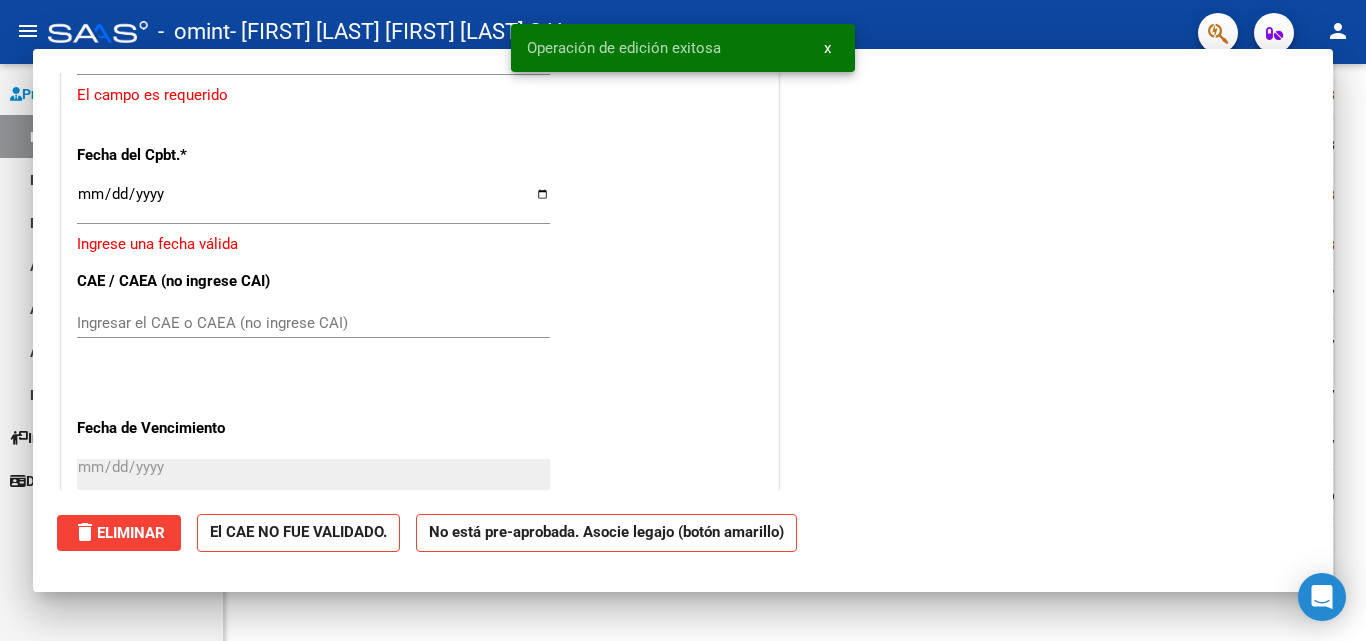 scroll, scrollTop: 696, scrollLeft: 0, axis: vertical 